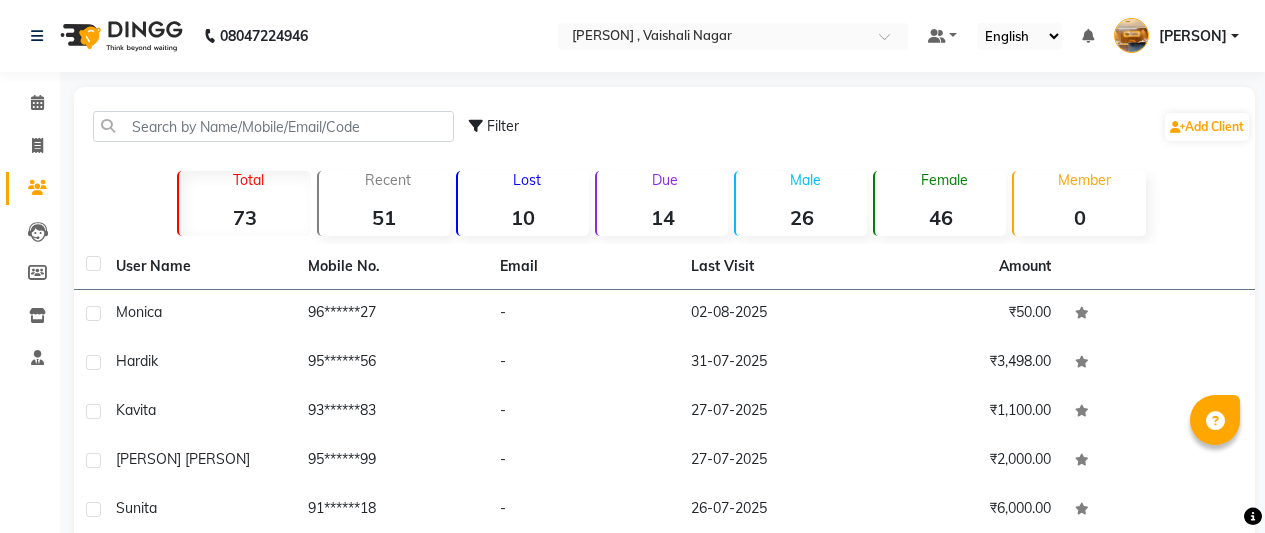 scroll, scrollTop: 0, scrollLeft: 0, axis: both 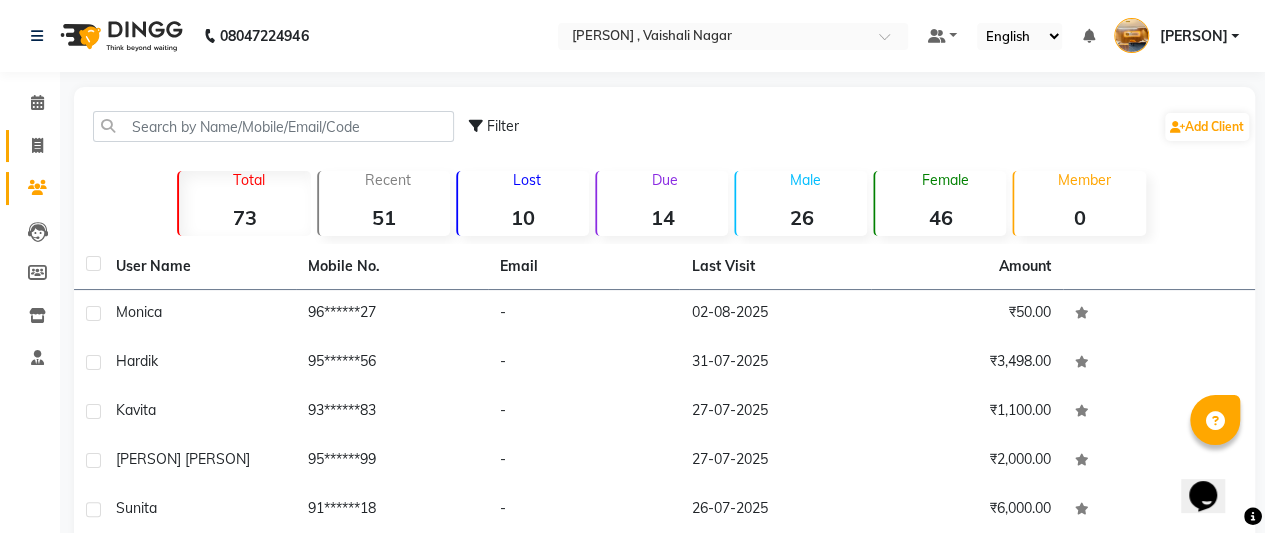 click 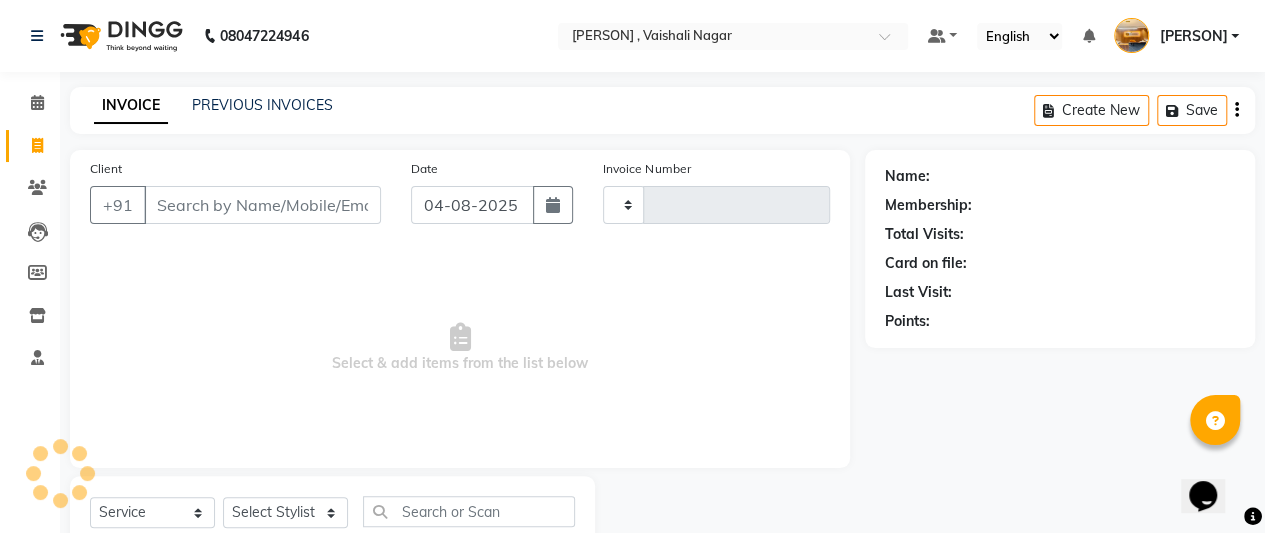type on "0084" 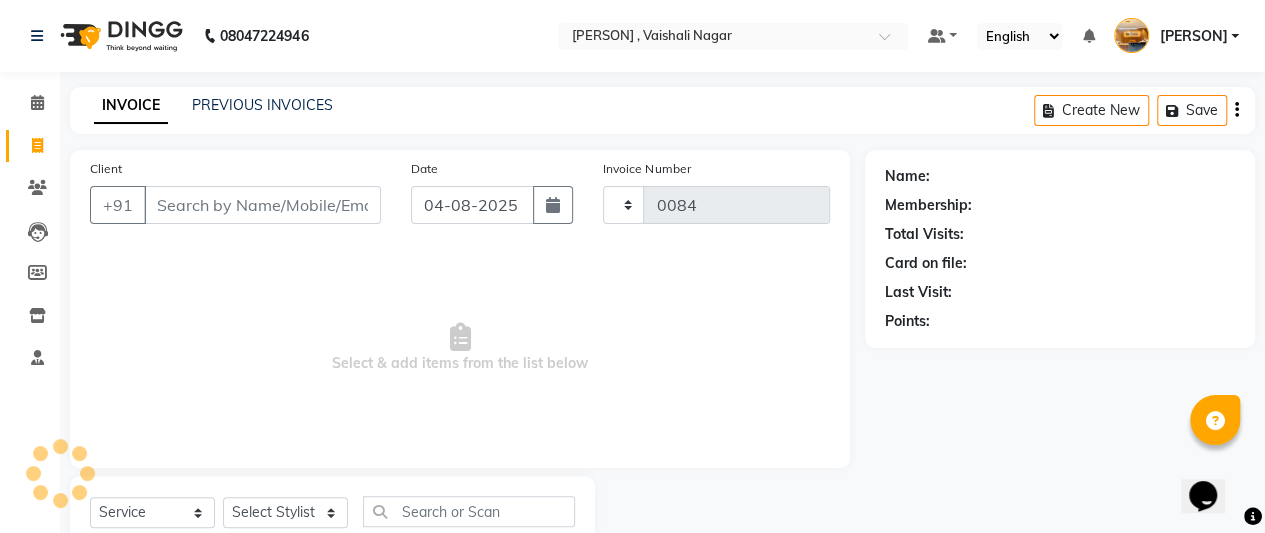 select on "7913" 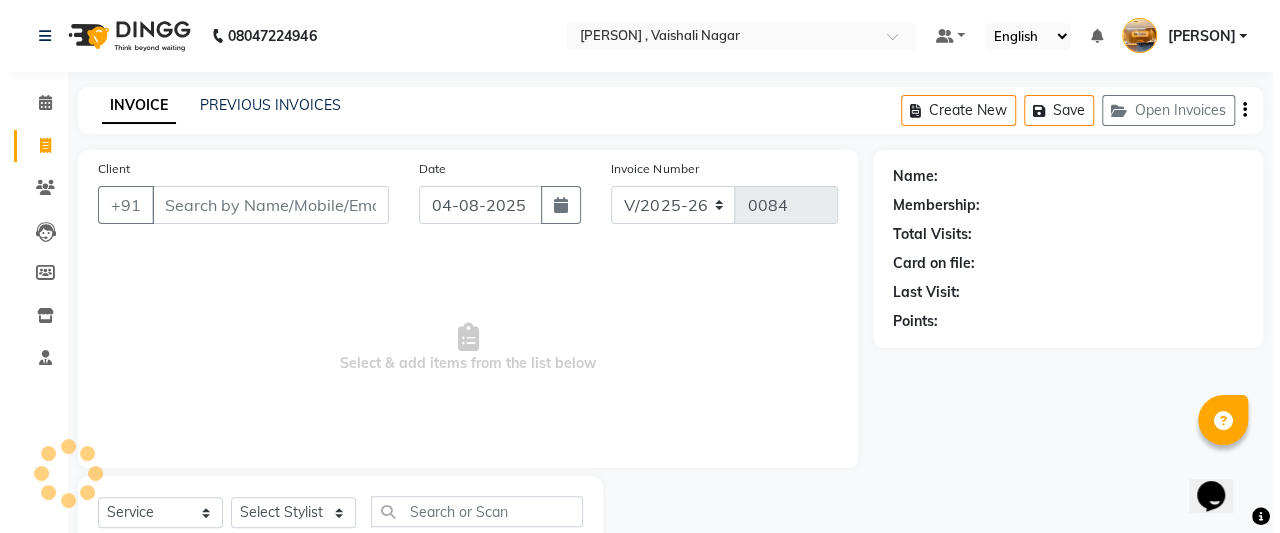 scroll, scrollTop: 67, scrollLeft: 0, axis: vertical 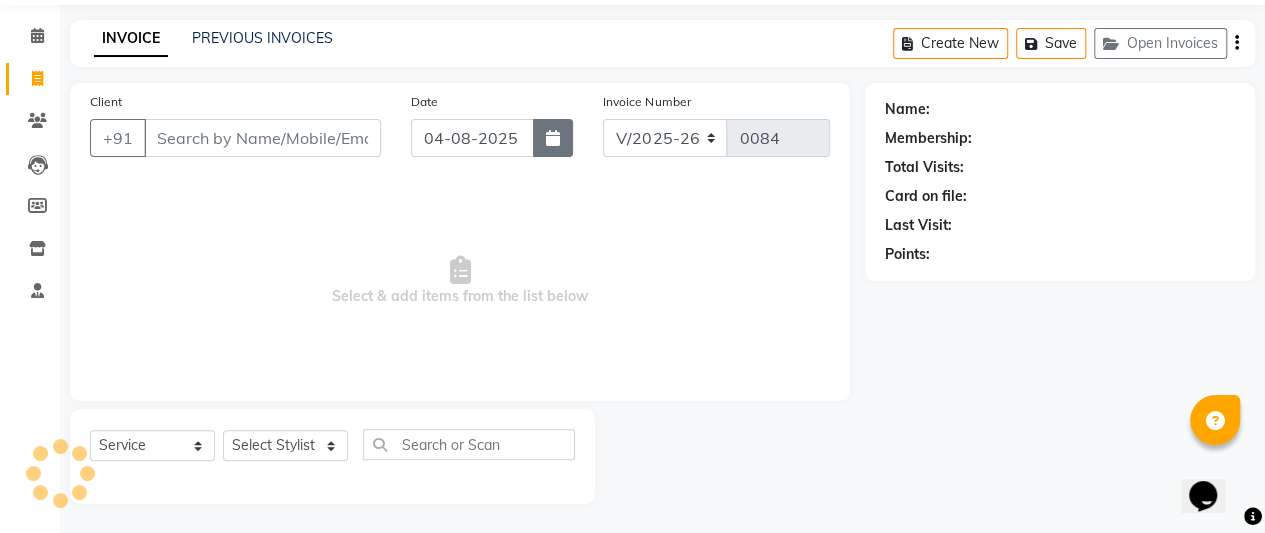 click 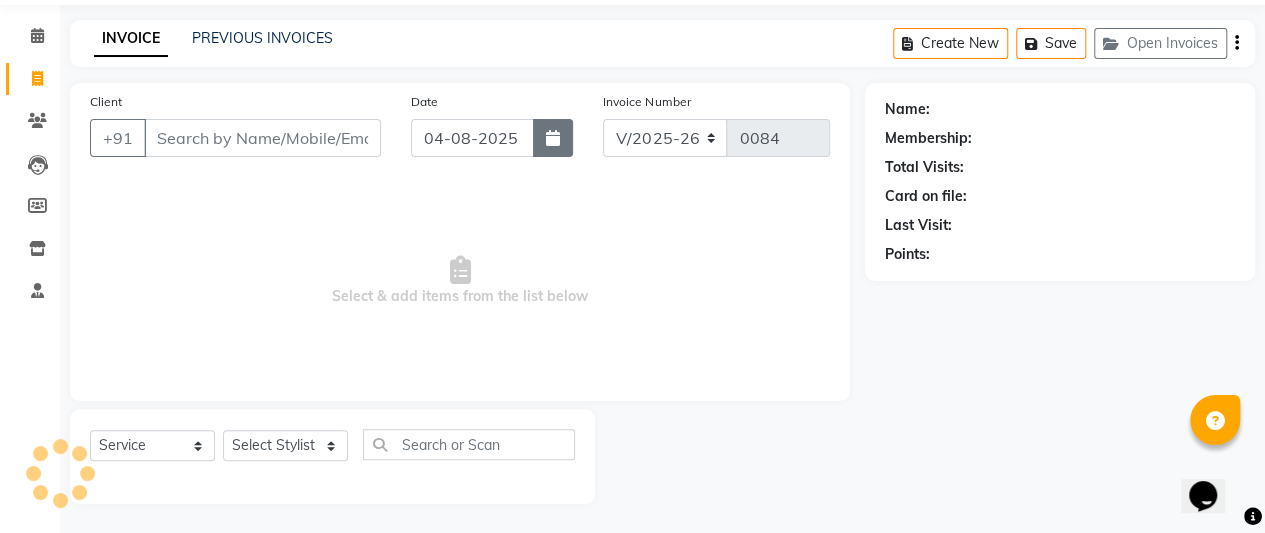 select on "8" 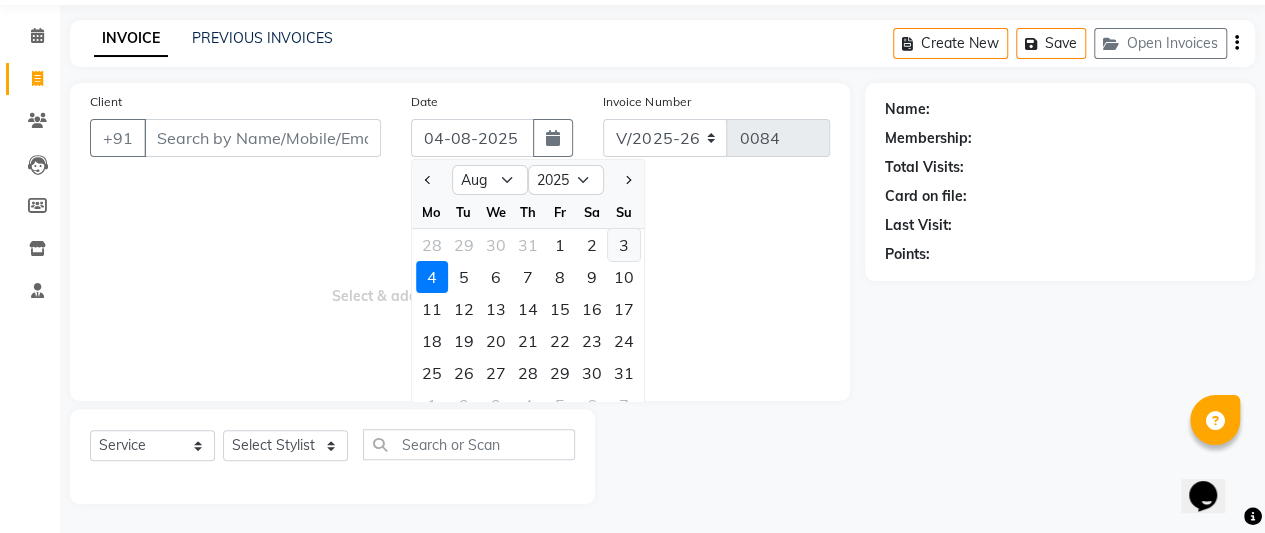 click on "3" 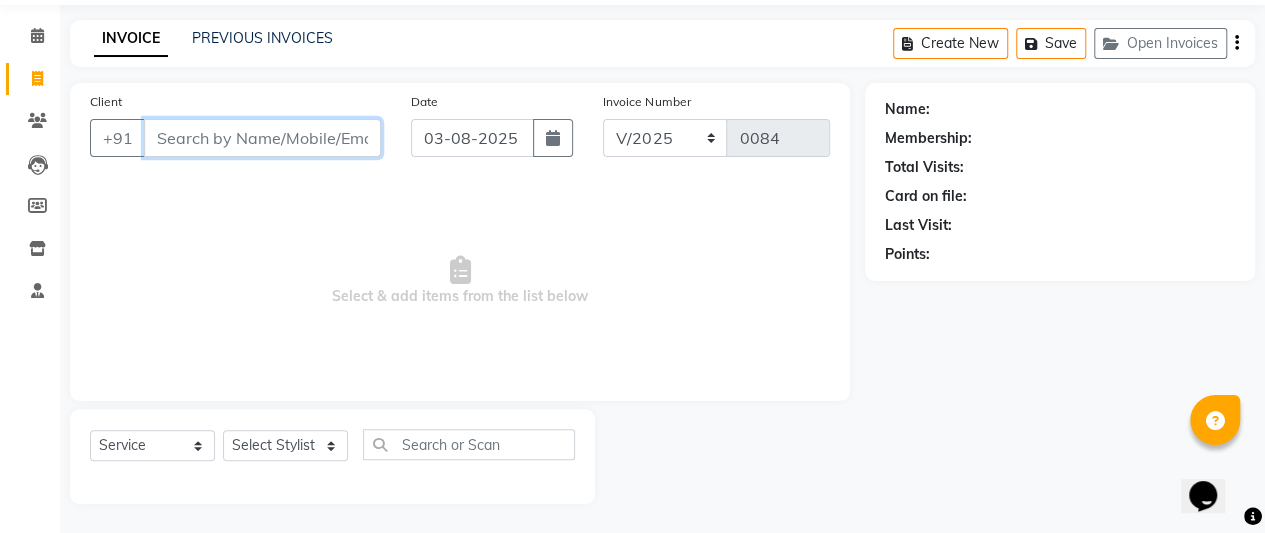 click on "Client" at bounding box center [262, 138] 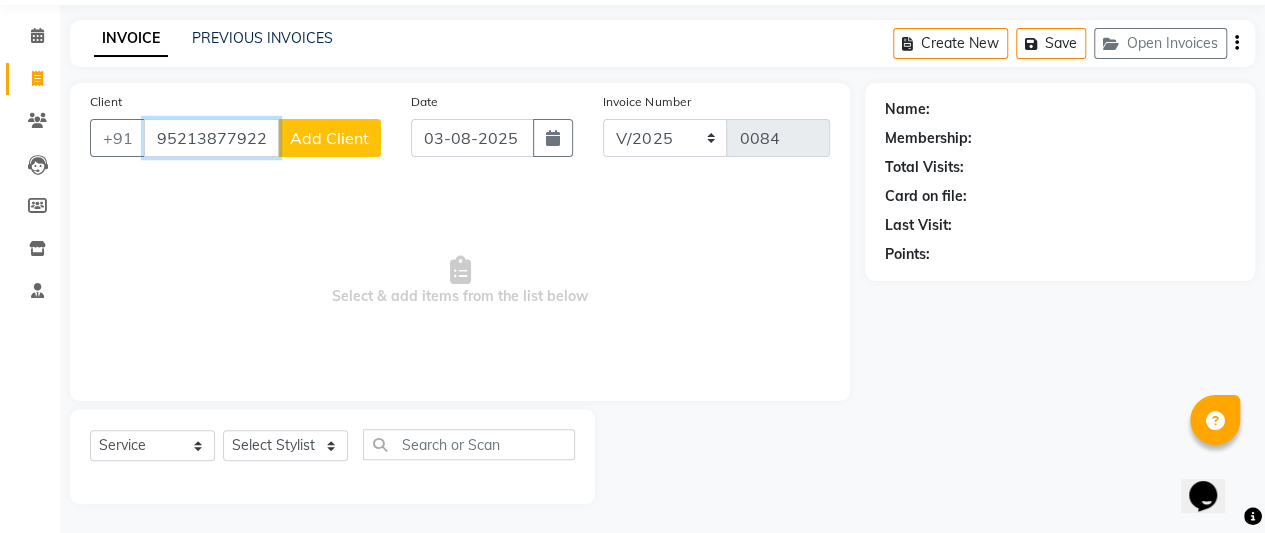 type on "95213877922" 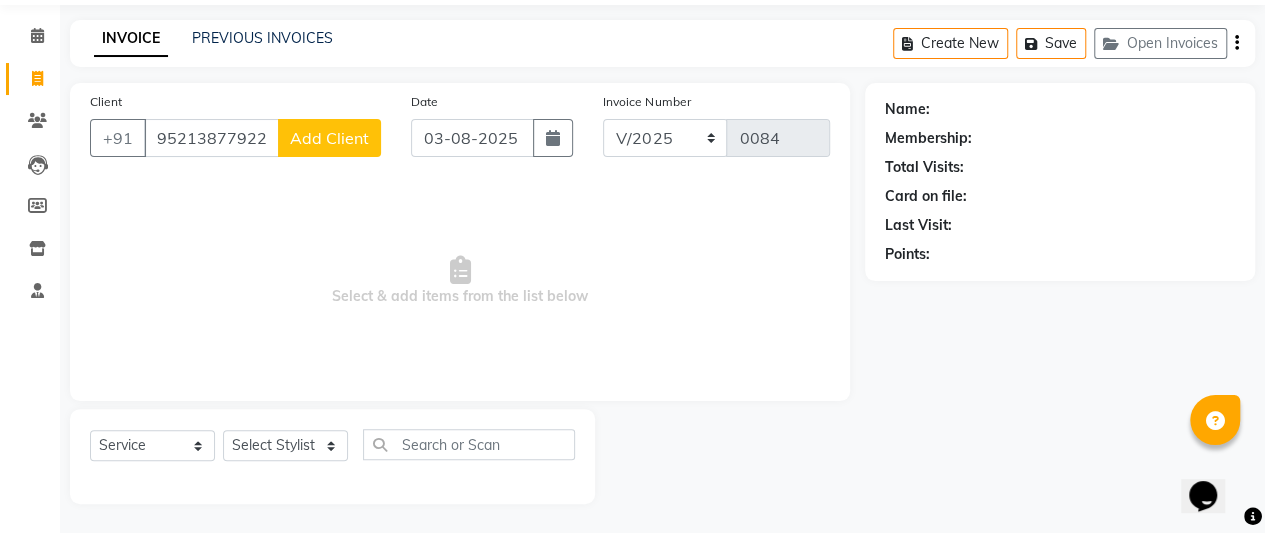click on "Add Client" 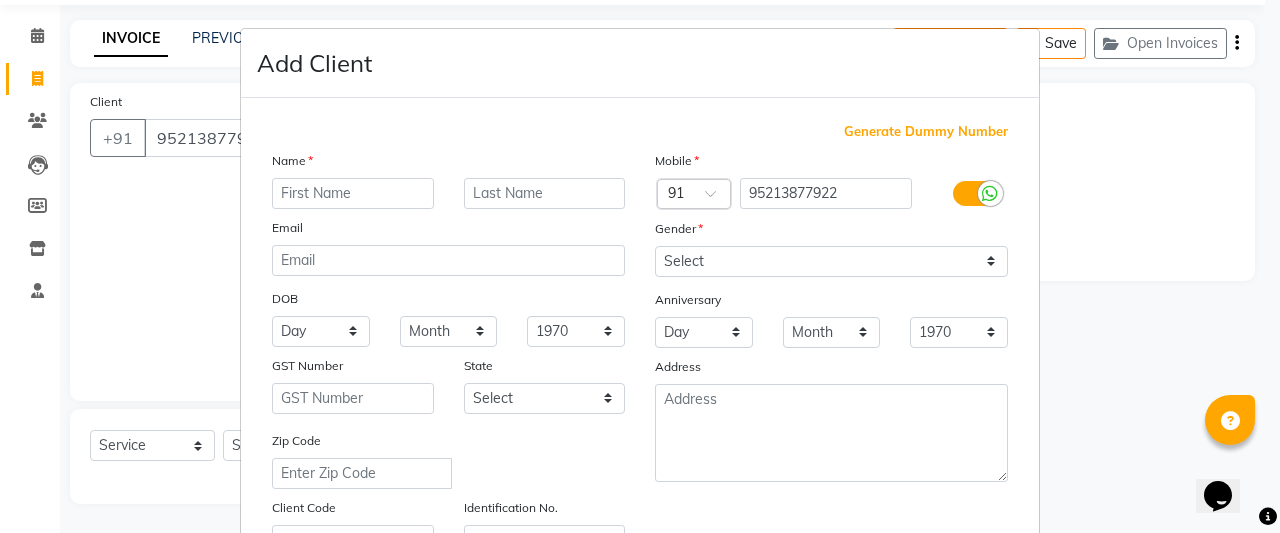 click on "Add Client Generate Dummy Number Name Email DOB Day 01 02 03 04 05 06 07 08 09 10 11 12 13 14 15 16 17 18 19 20 21 22 23 24 25 26 27 28 29 30 31 Month January February March April May June July August September October November December 1940 1941 1942 1943 1944 1945 1946 1947 1948 1949 1950 1951 1952 1953 1954 1955 1956 1957 1958 1959 1960 1961 1962 1963 1964 1965 1966 1967 1968 1969 1970 1971 1972 1973 1974 1975 1976 1977 1978 1979 1980 1981 1982 1983 1984 1985 1986 1987 1988 1989 1990 1991 1992 1993 1994 1995 1996 1997 1998 1999 2000 2001 2002 2003 2004 2005 2006 2007 2008 2009 2010 2011 2012 2013 2014 2015 2016 2017 2018 2019 2020 2021 2022 2023 2024 GST Number State Select Andaman and Nicobar Islands Andhra Pradesh Arunachal Pradesh Assam Bihar Chandigarh Chhattisgarh Dadra and Nagar Haveli Daman and Diu Delhi Goa Gujarat Haryana Himachal Pradesh Jammu and Kashmir Jharkhand Karnataka Kerala Lakshadweep Madhya Pradesh Maharashtra Manipur Meghalaya Mizoram Nagaland Odisha Pondicherry Punjab Rajasthan Sikkim" at bounding box center [640, 266] 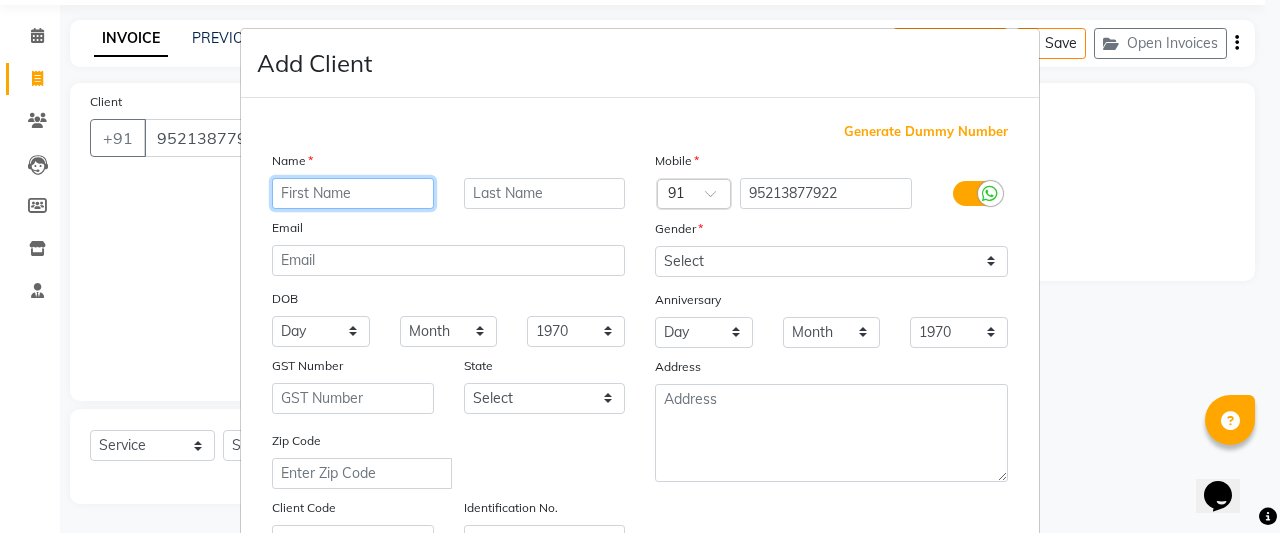 click at bounding box center [353, 193] 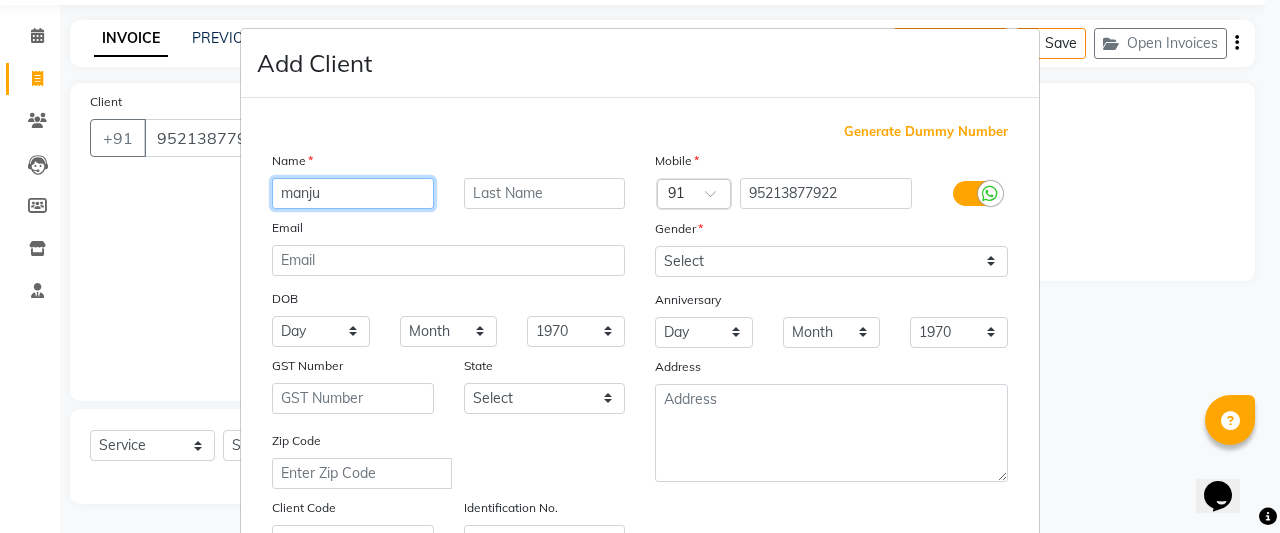 type on "manju" 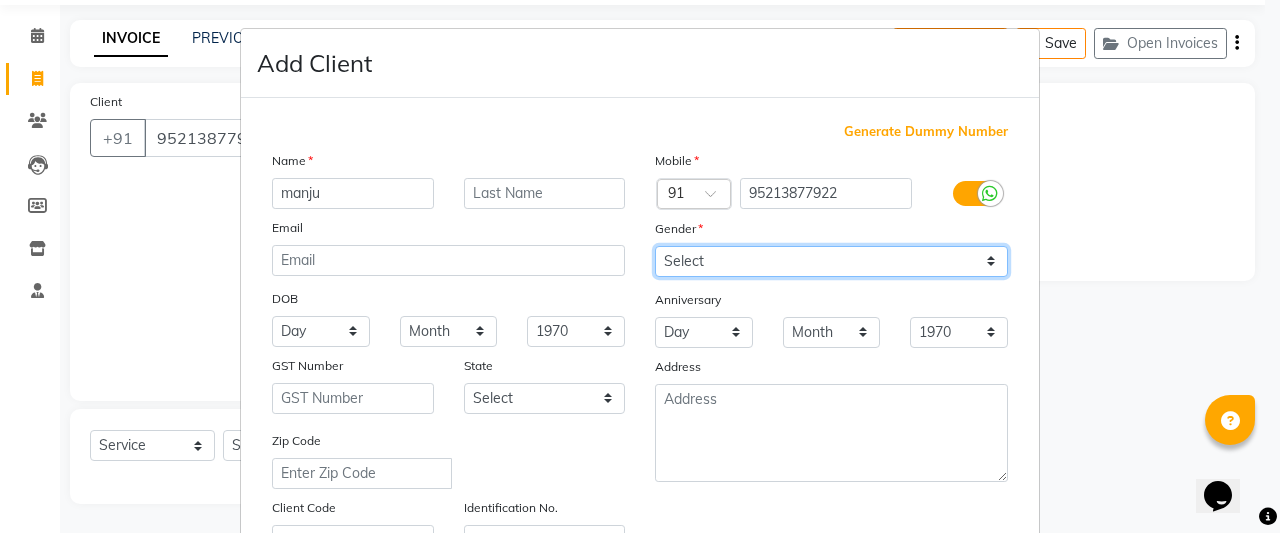 click on "Select Male Female Other Prefer Not To Say" at bounding box center (831, 261) 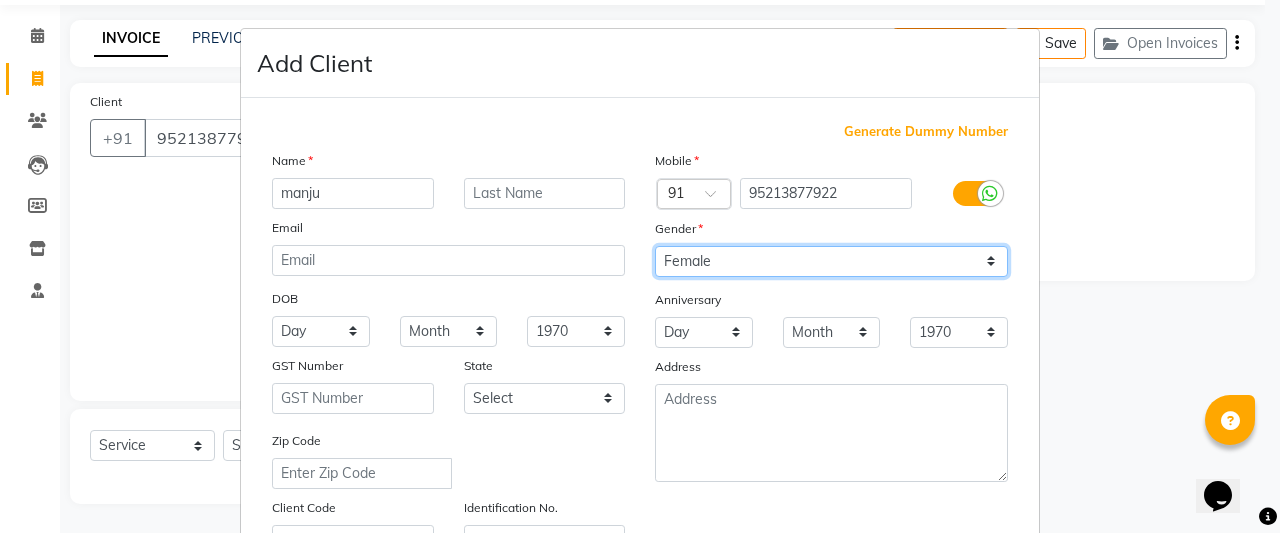 click on "Select Male Female Other Prefer Not To Say" at bounding box center [831, 261] 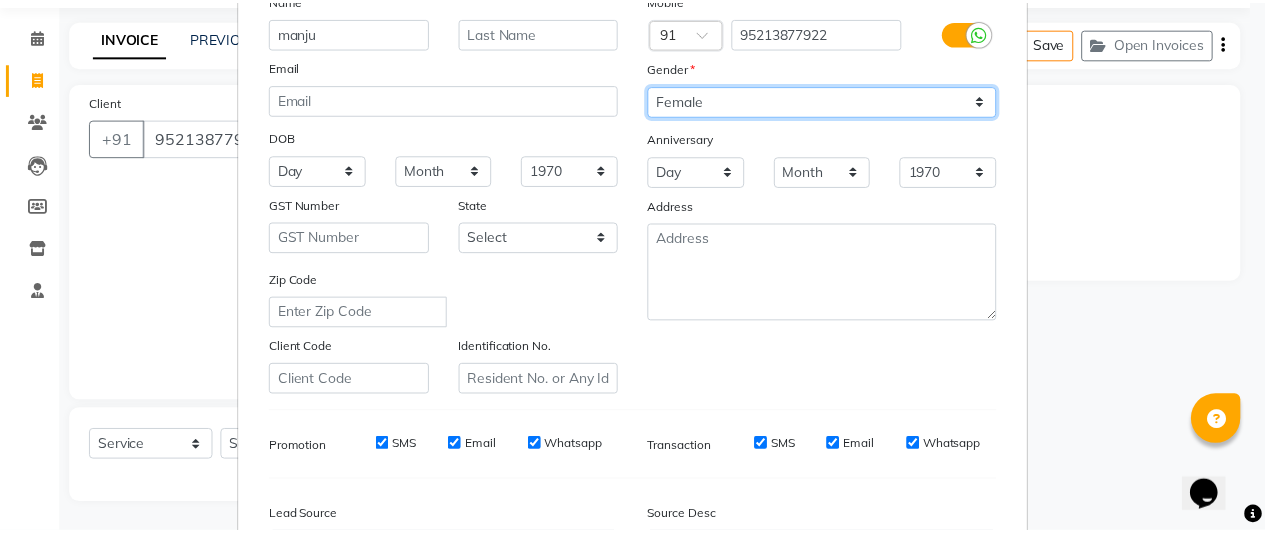scroll, scrollTop: 386, scrollLeft: 0, axis: vertical 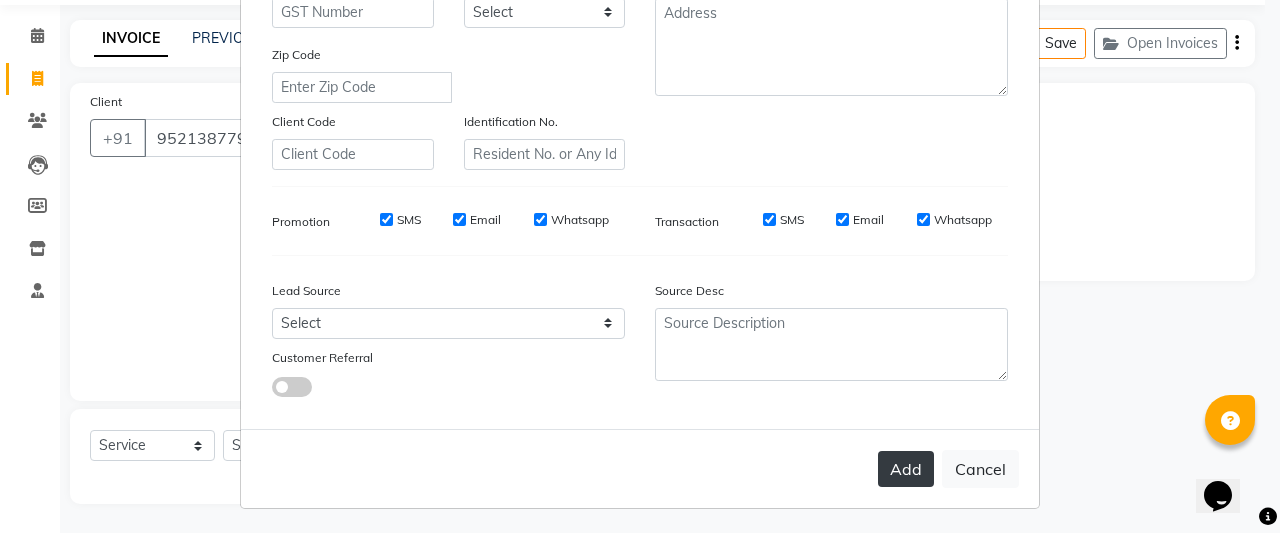 click on "Add" at bounding box center [906, 469] 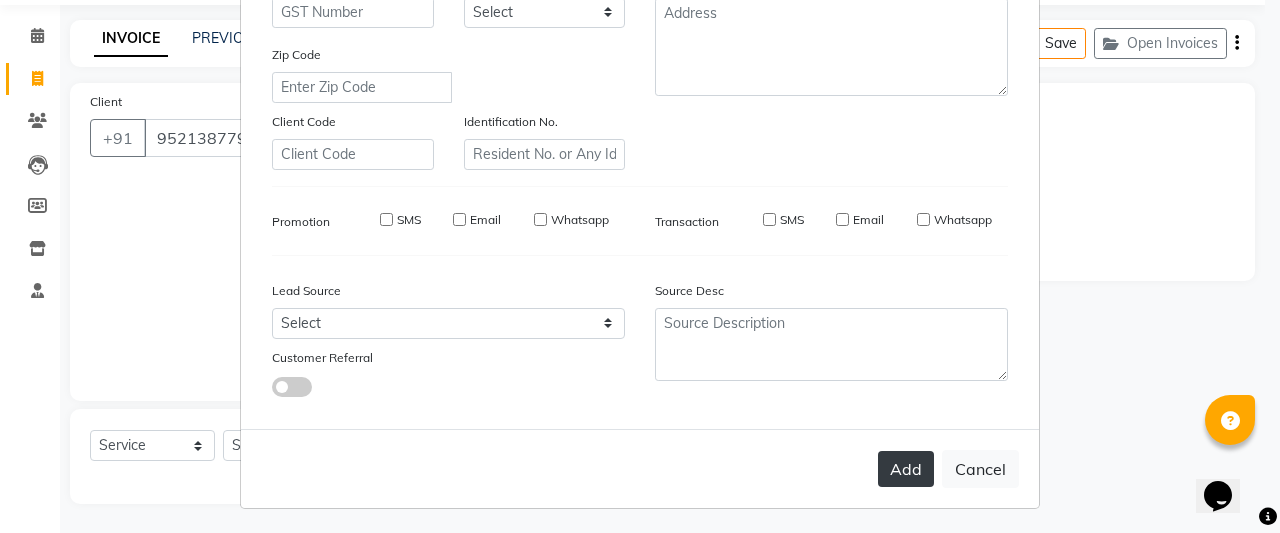 type on "Client +91 [PHONE] Date [DATE] Invoice Number V/2025 V/2025-26 0084 Services Stylist Service Qty Price Disc Total Action [PERSON]  BLOW DRY - FEMALE 1 599 179.7 F | 30 % 419.3 Select  Service  Product  Membership  Package Voucher Prepaid Gift Card  Select Stylist [PERSON]  [PERSON] [PERSON] [PERSON]  [PERSON] [PERSON] [PERSON] [PERSON] BLOW DRY - FEMALE  BLOW DRY - MALE  CHEMICAL WASH + BLOW DRY (FEMALE)  CHEMICAL WASH + BLOW DRY (MALE)  HAIRSTYLES - BLOW DRY/SOFT CURLS   HAIR WASH/BLOW DRY - KERATIN/SULPHATE SHAMPOOING & CONDITIONING & B.D (FEMALE)   HAIR WASH/BLOW DRY - KERATIN/SULPHATE SHAMPOOING & CONDITIONING & B.D (MALE)   HAIR WASH/BLOW DRY - HAIR WASH WITH CONDITIONING & B.D (FEMALE)   HAIR WASH/BLOW DRY - HAIR WASH WITH CONDITIONING & B.D (MALE)   Total Sub Total: ₹599.00 Discount: ₹179.70 Net: ₹419.30 Total: ₹419.30 Add Tip ₹0 Round Off: ₹0.30 Payable: ₹419.00 Payments UPI ₹819.00  Paid: ₹819.00 Balance   : -₹400.00 Add to wallet Add as Tip" 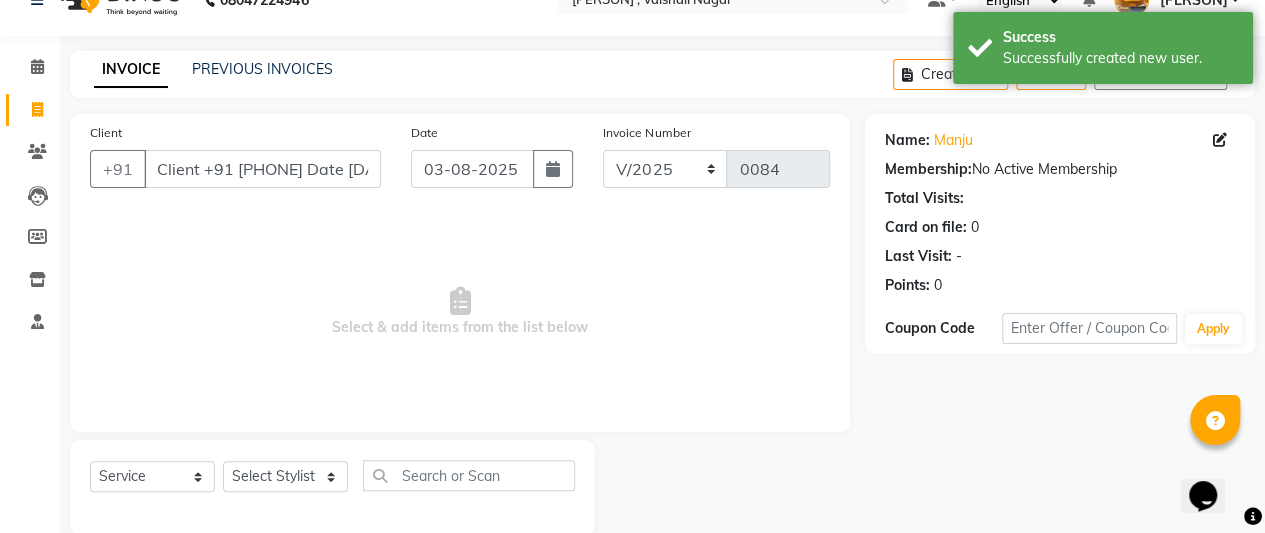 scroll, scrollTop: 67, scrollLeft: 0, axis: vertical 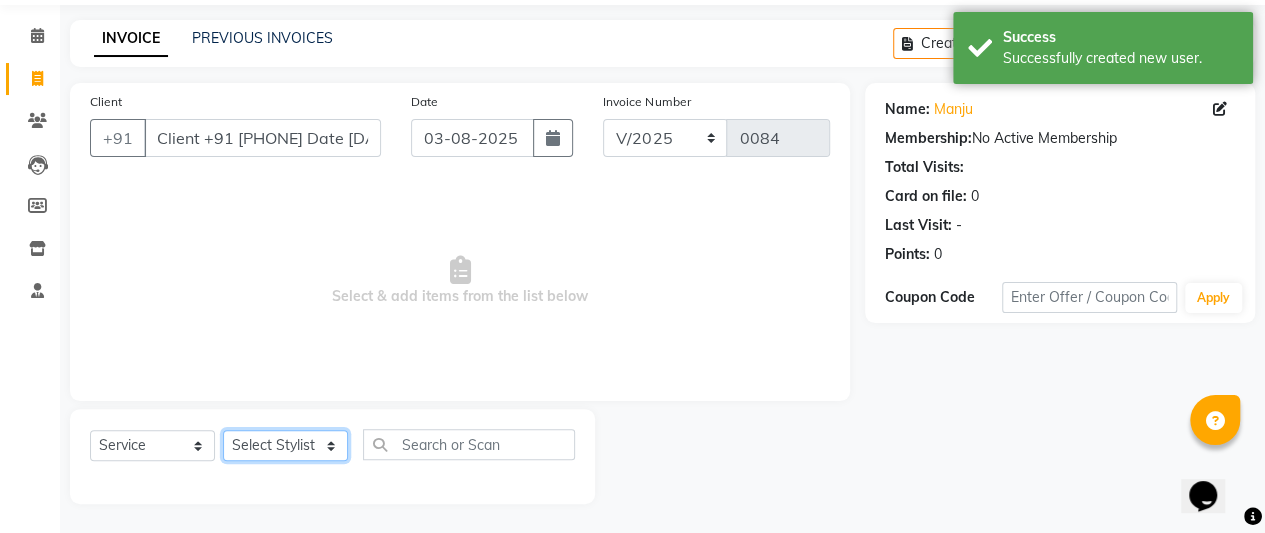 click on "Select Stylist [PERSON]  [PERSON] [PERSON] [PERSON]  [PERSON] [PERSON] [PERSON] [PERSON]" 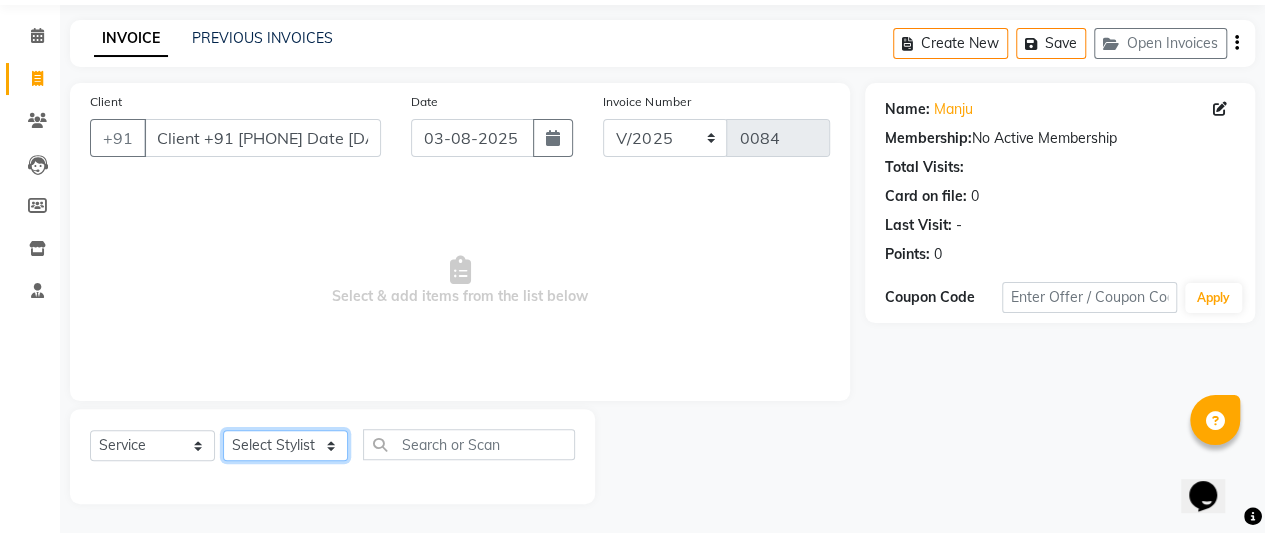 select on "82927" 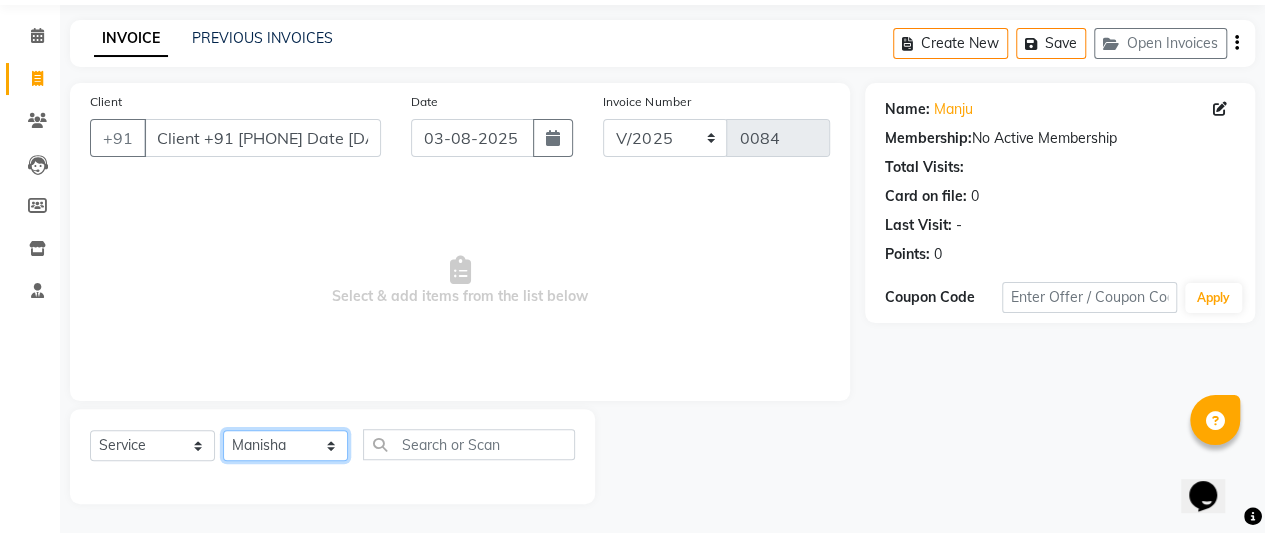 click on "Select Stylist [PERSON]  [PERSON] [PERSON] [PERSON]  [PERSON] [PERSON] [PERSON] [PERSON]" 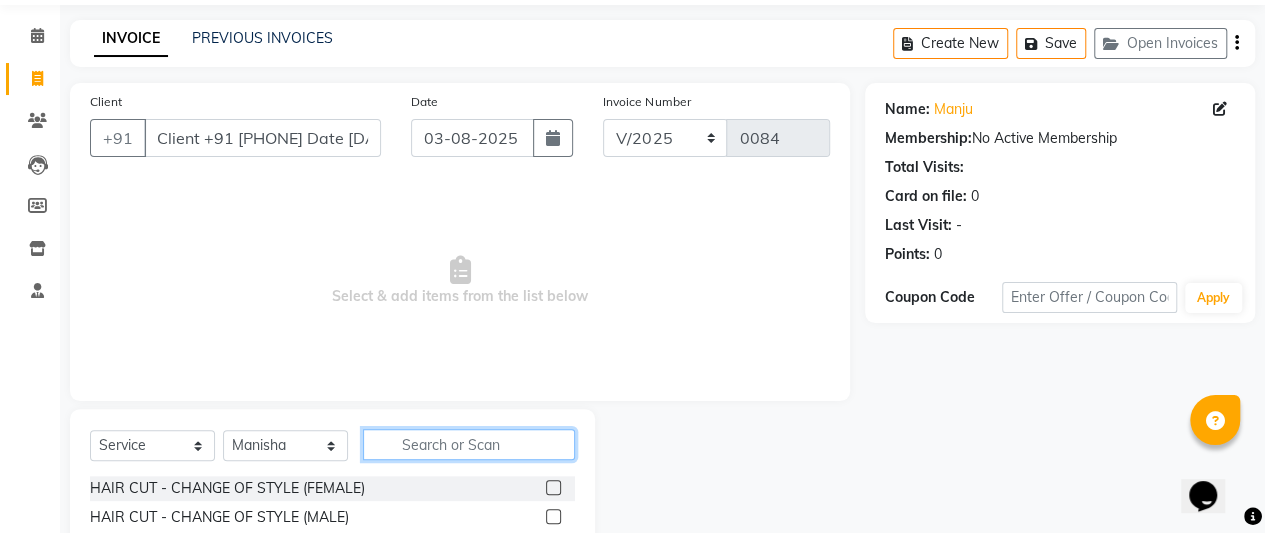 click 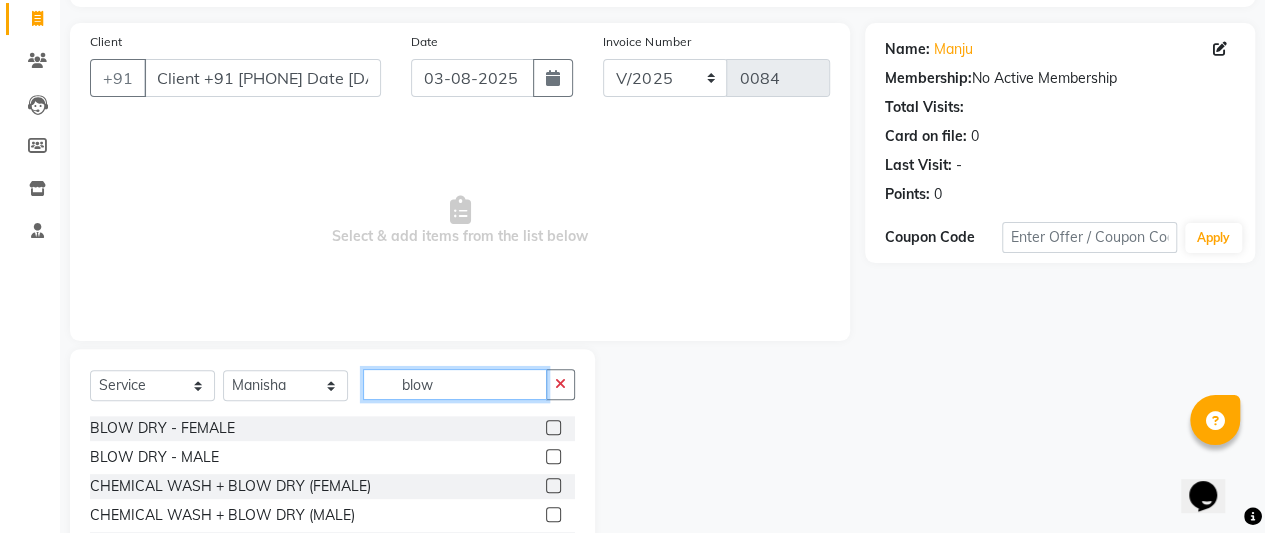 scroll, scrollTop: 267, scrollLeft: 0, axis: vertical 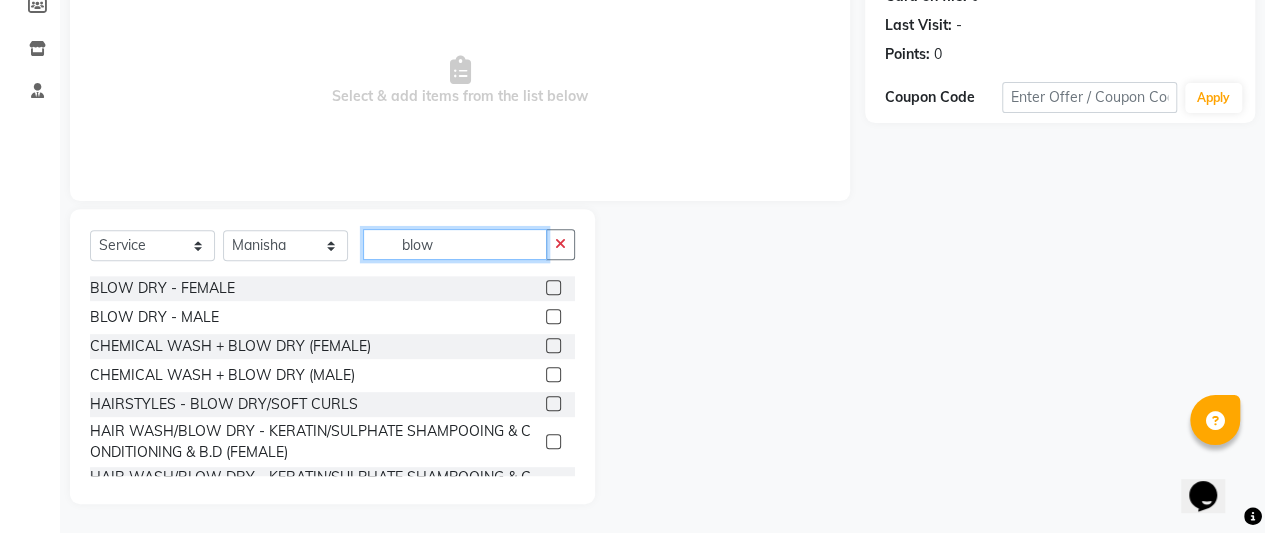 type on "blow" 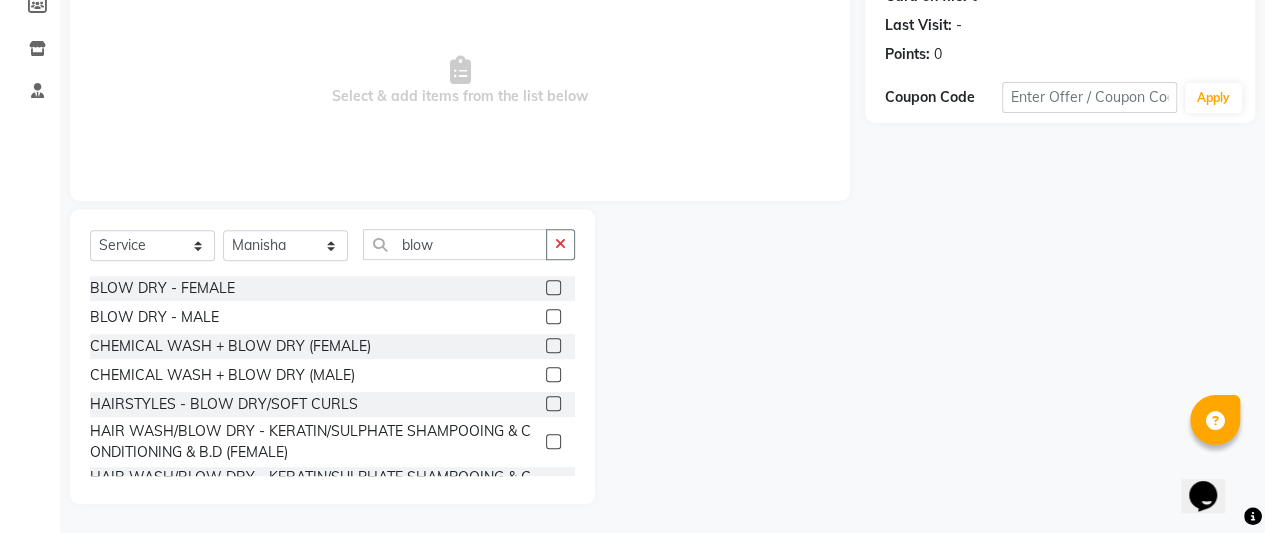 click 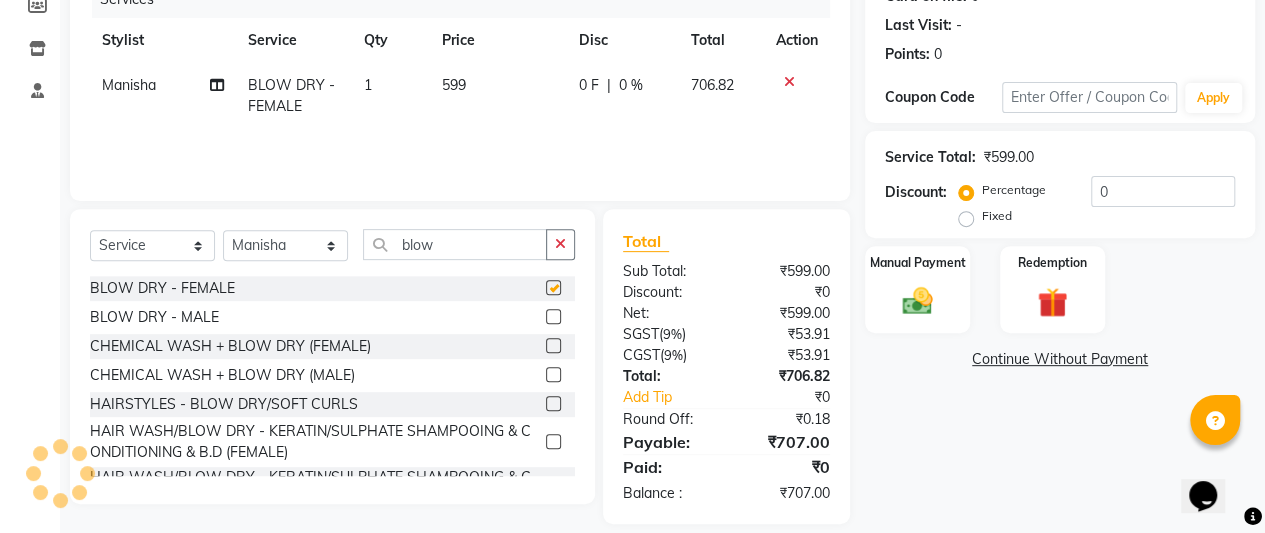 checkbox on "false" 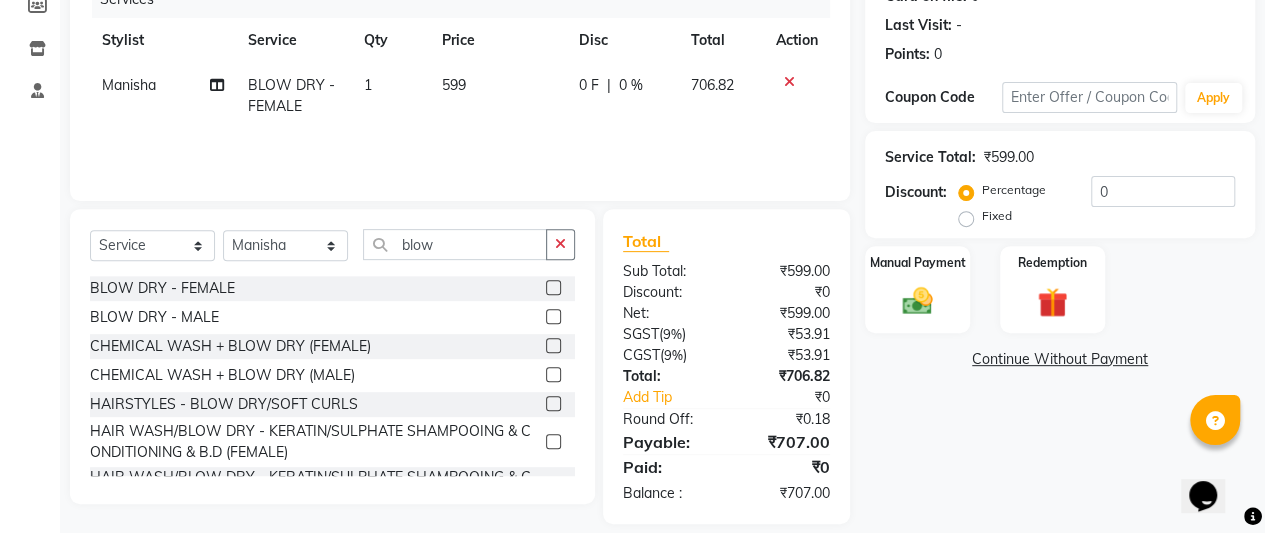 click on "599" 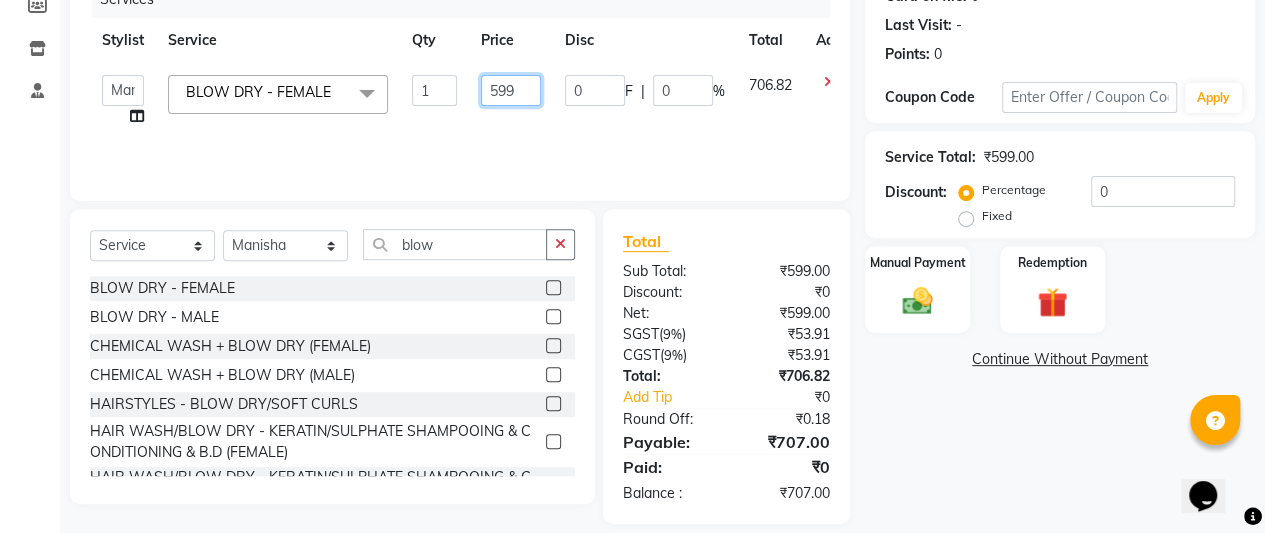 click on "599" 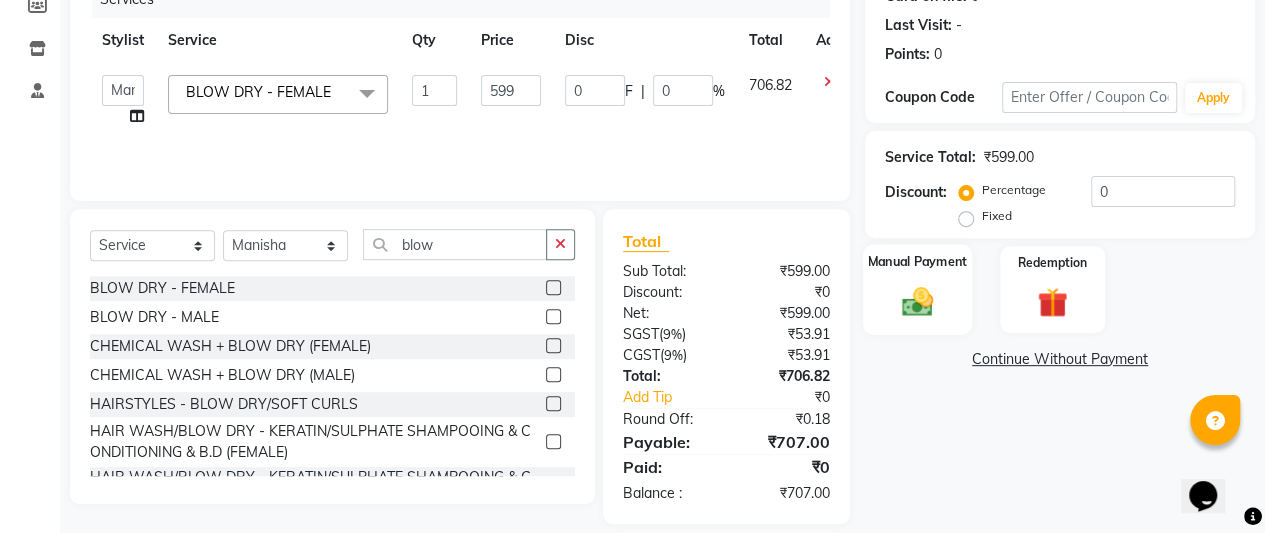 click 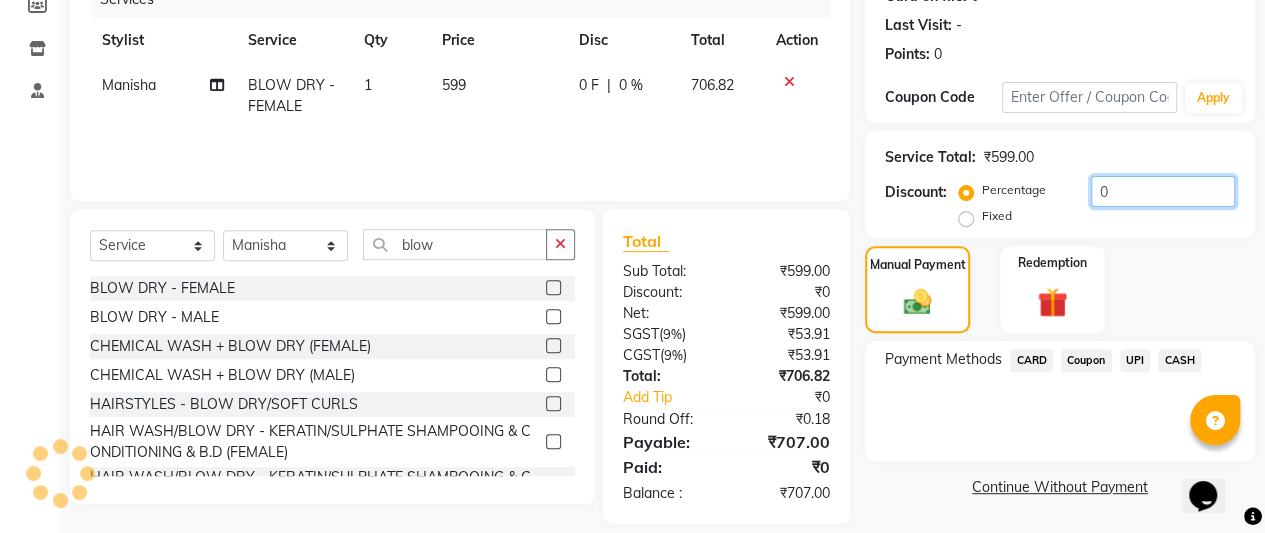 click on "0" 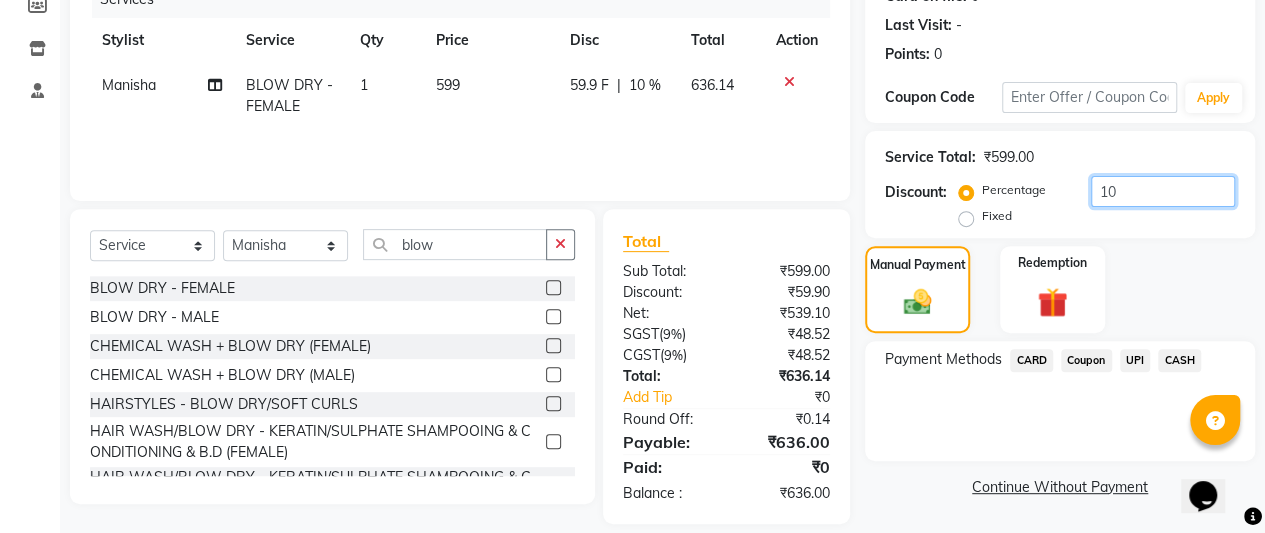 type on "10" 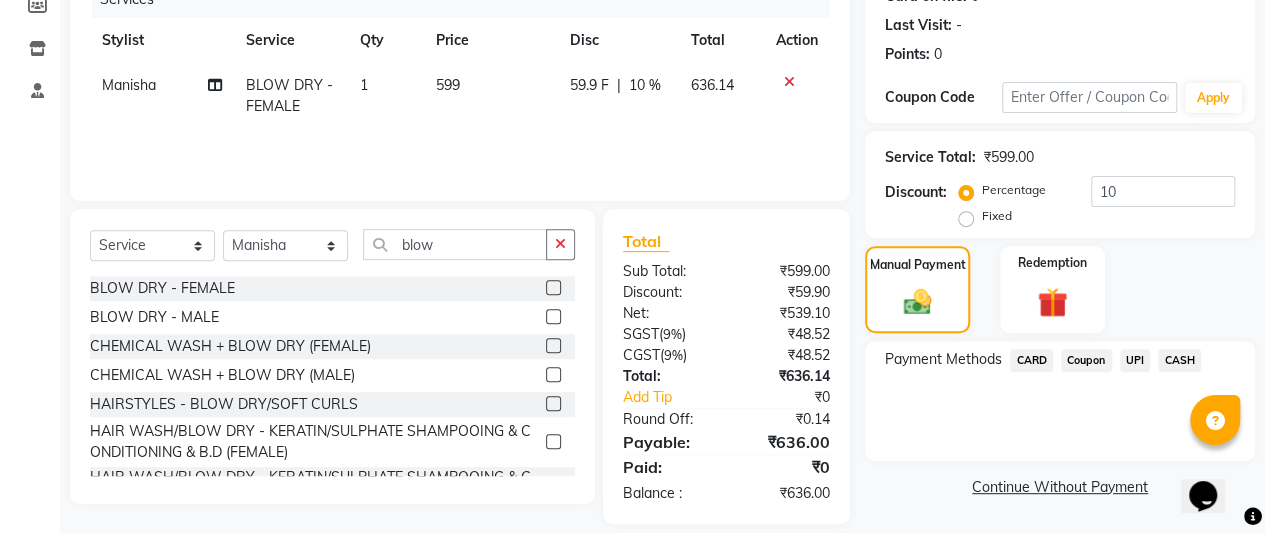 click on "Payment Methods  CARD   Coupon   UPI   CASH" 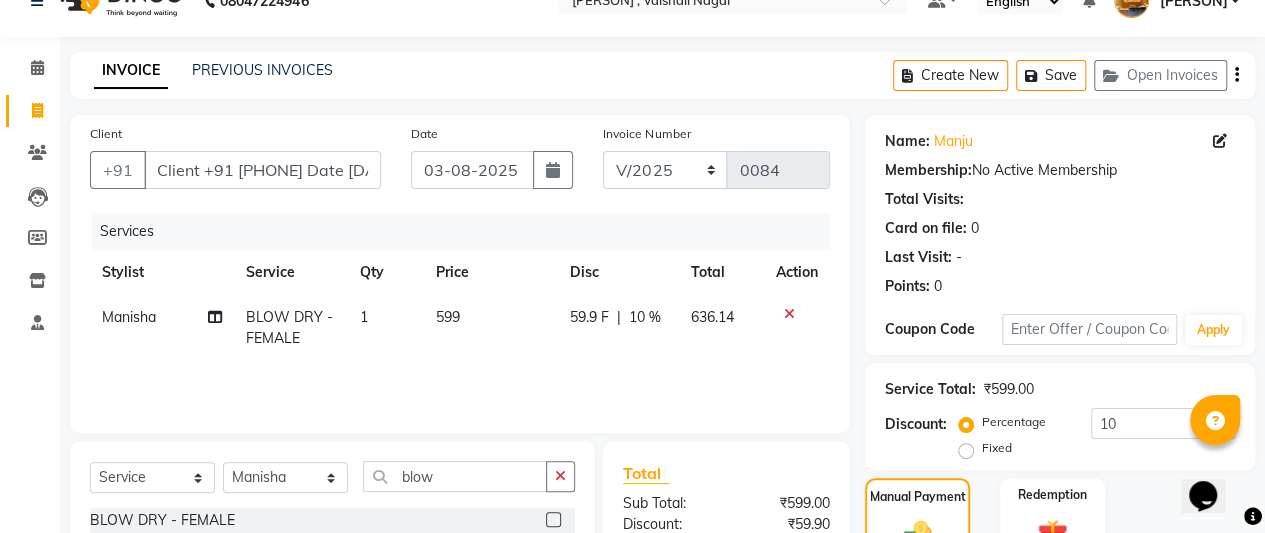 scroll, scrollTop: 0, scrollLeft: 0, axis: both 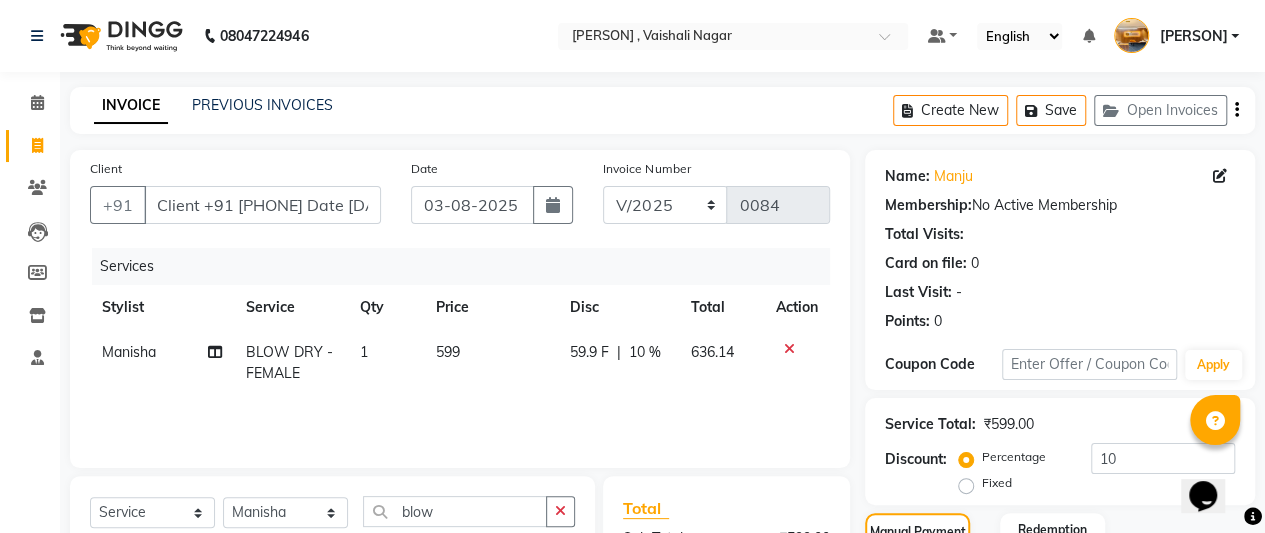 click 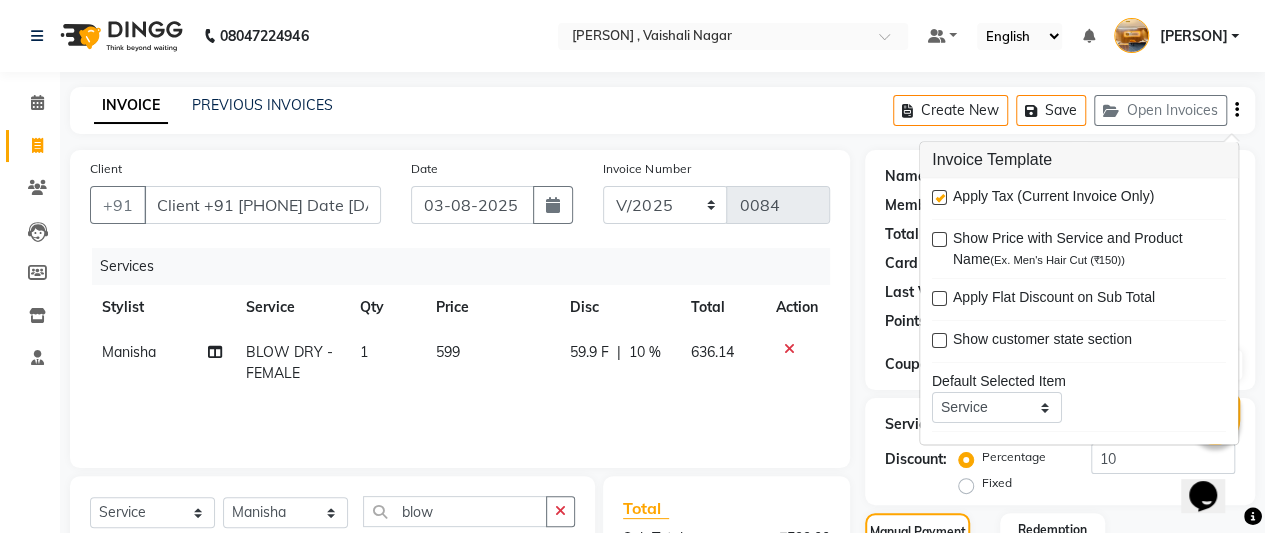 click at bounding box center (939, 198) 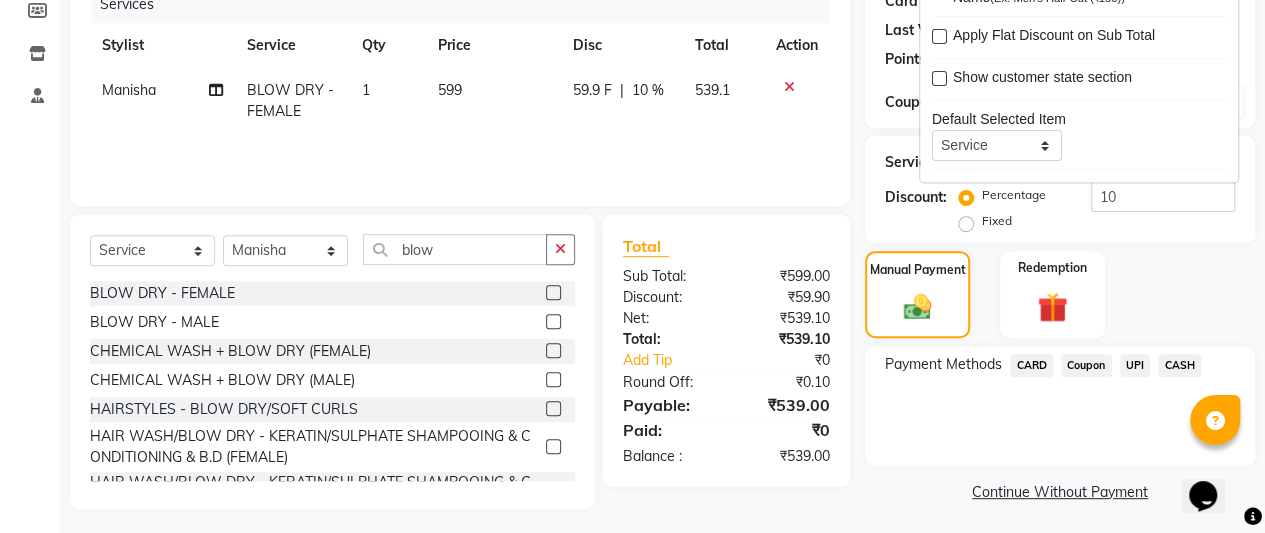 scroll, scrollTop: 267, scrollLeft: 0, axis: vertical 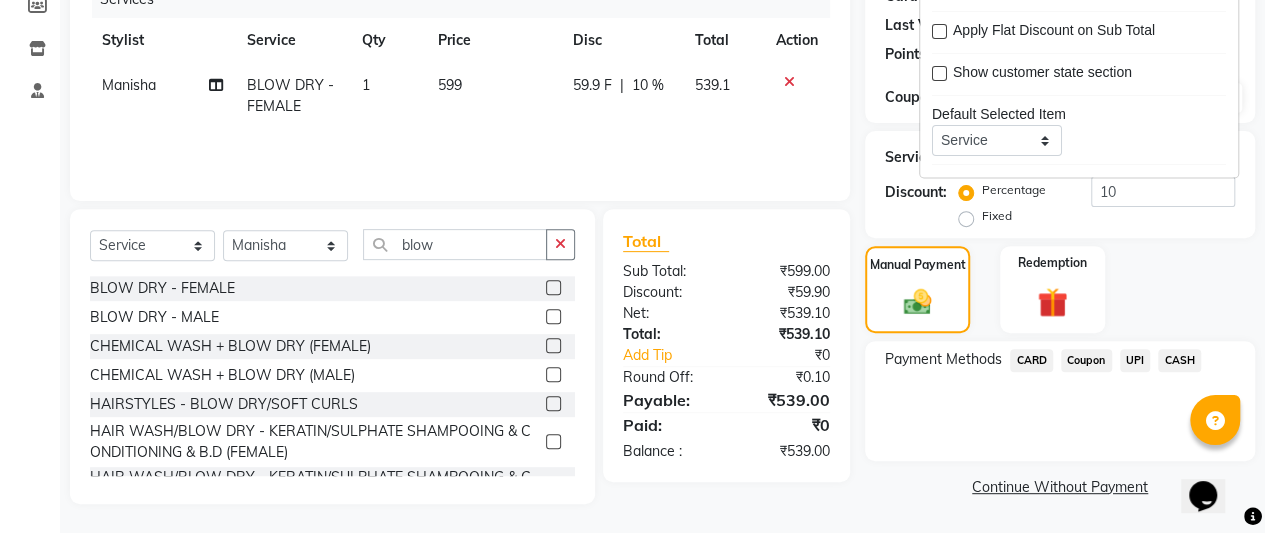 click on "Payment Methods  CARD   Coupon   UPI   CASH" 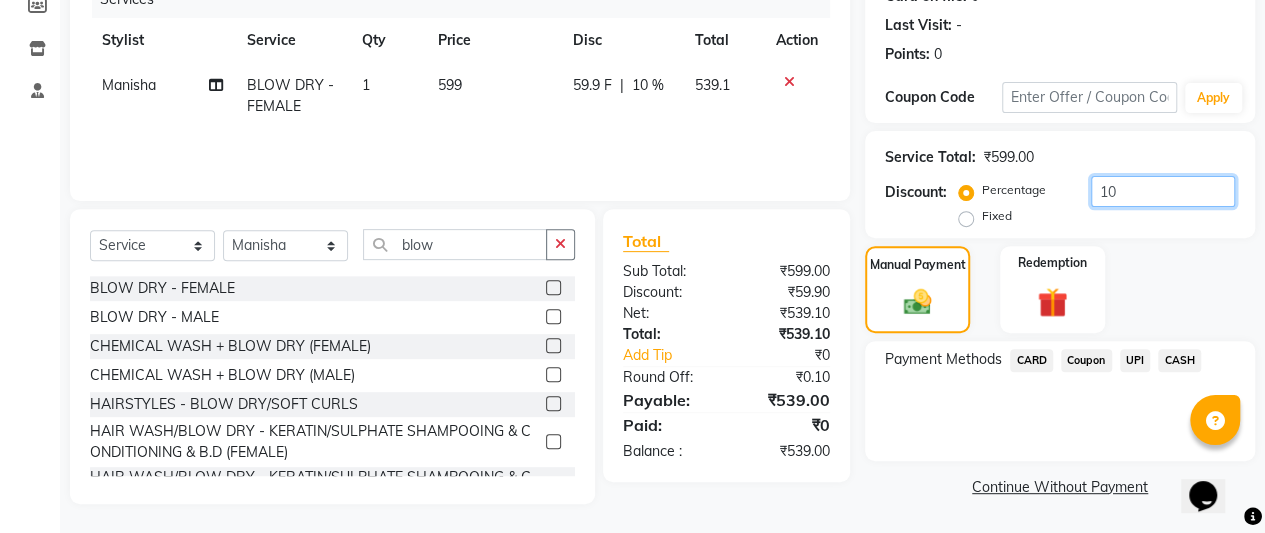 click on "10" 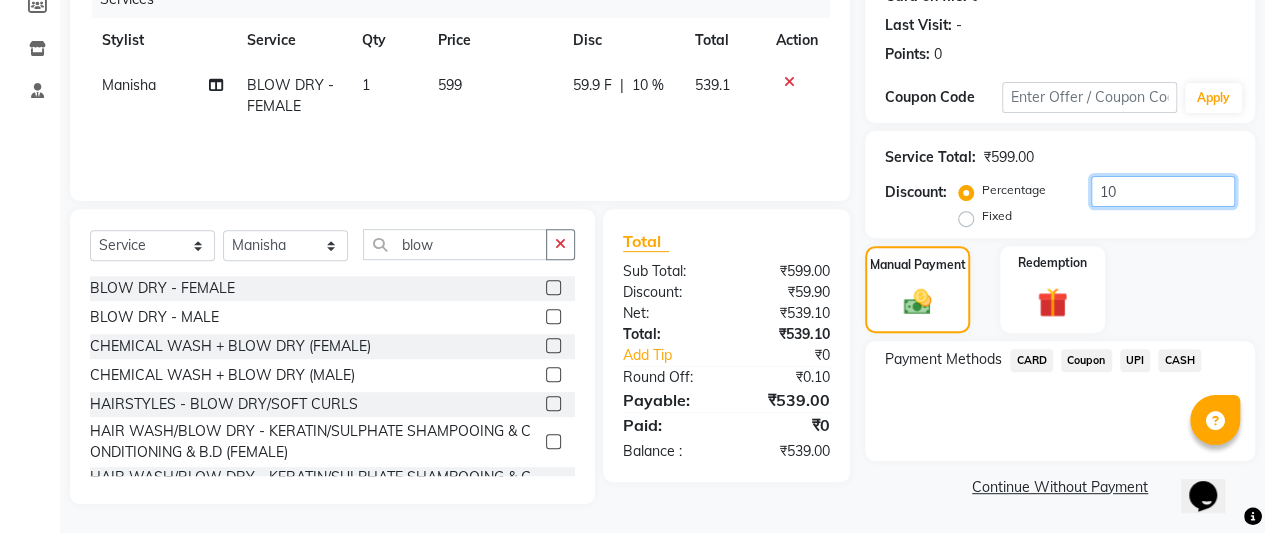 type on "1" 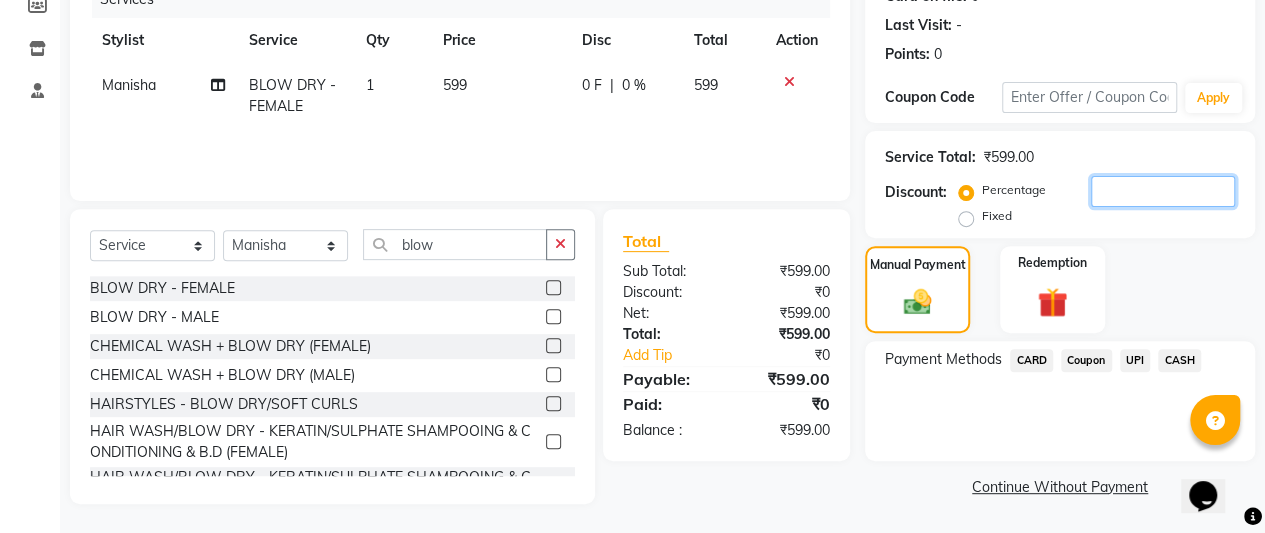 type on "2" 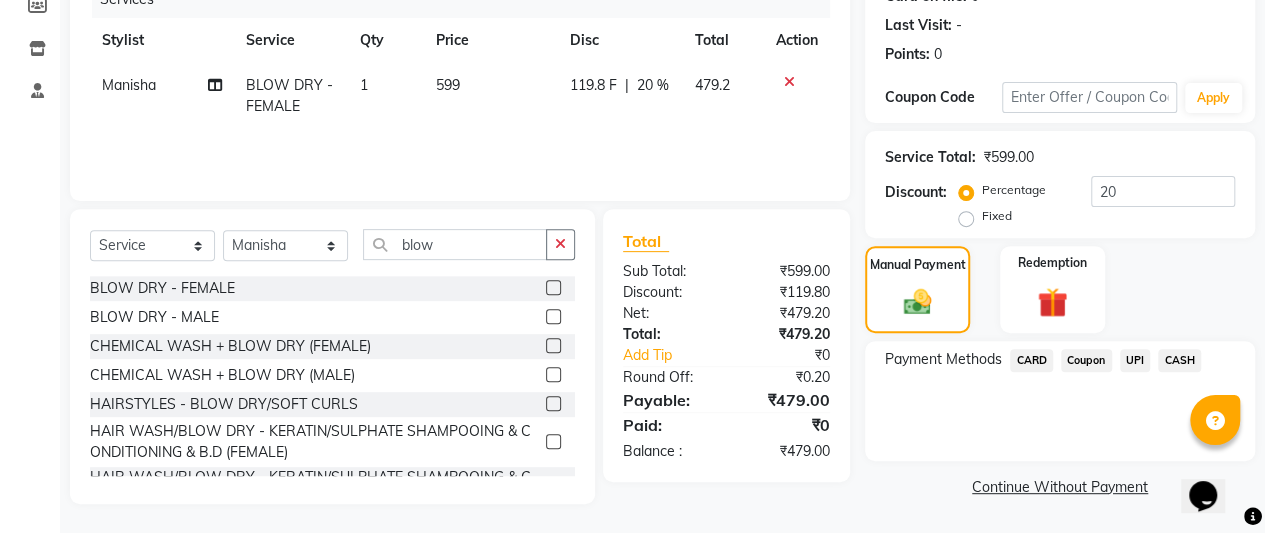 click on "Payment Methods  CARD   Coupon   UPI   CASH" 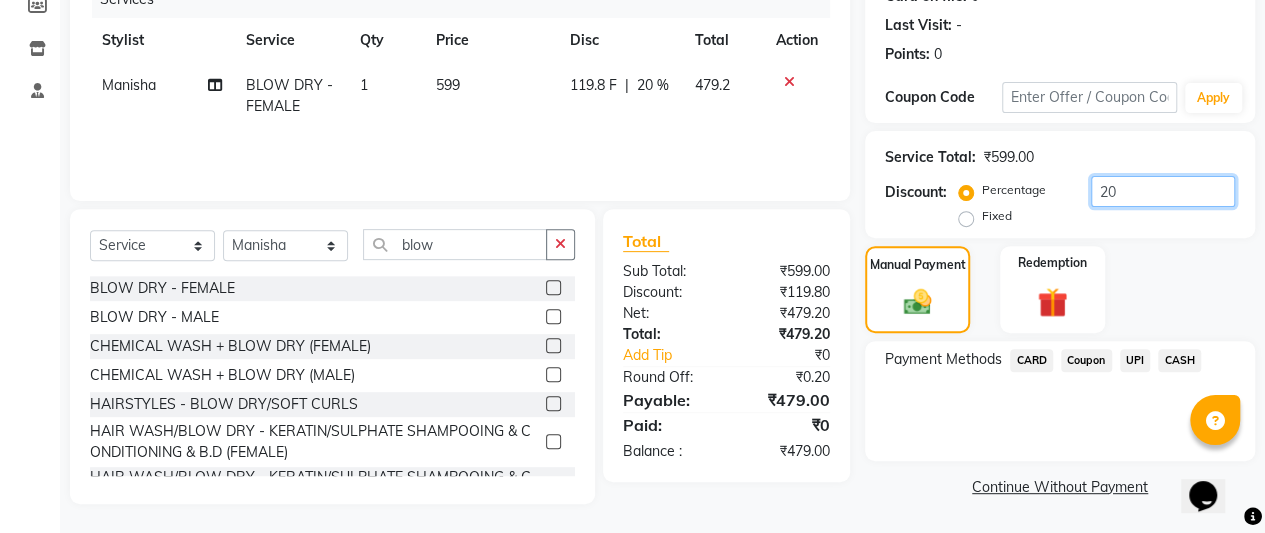 click on "20" 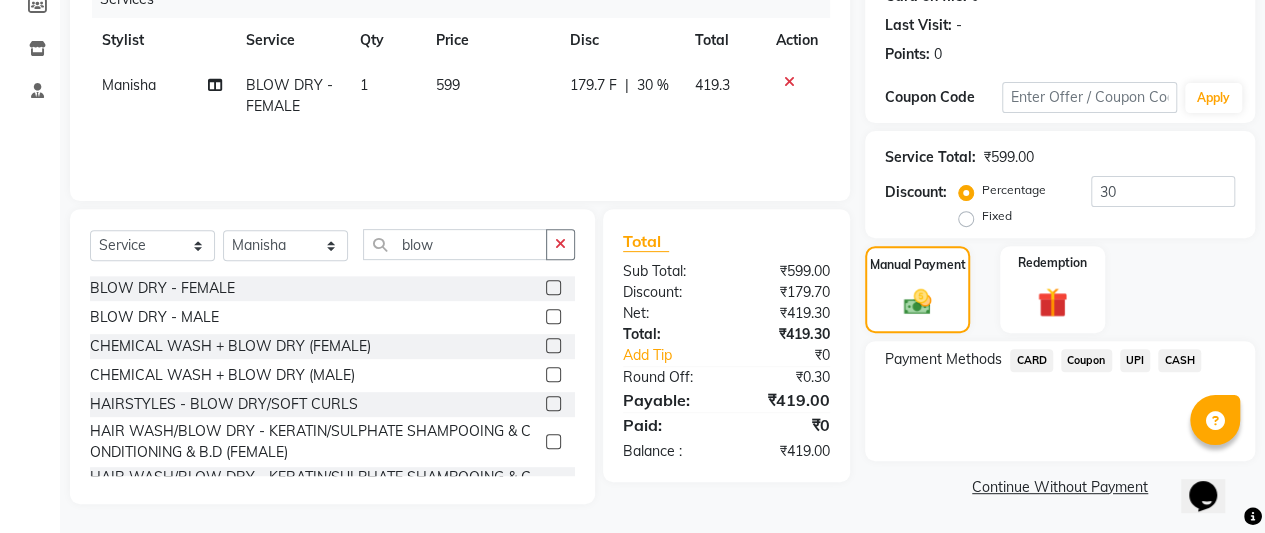 click on "Payment Methods  CARD   Coupon   UPI   CASH" 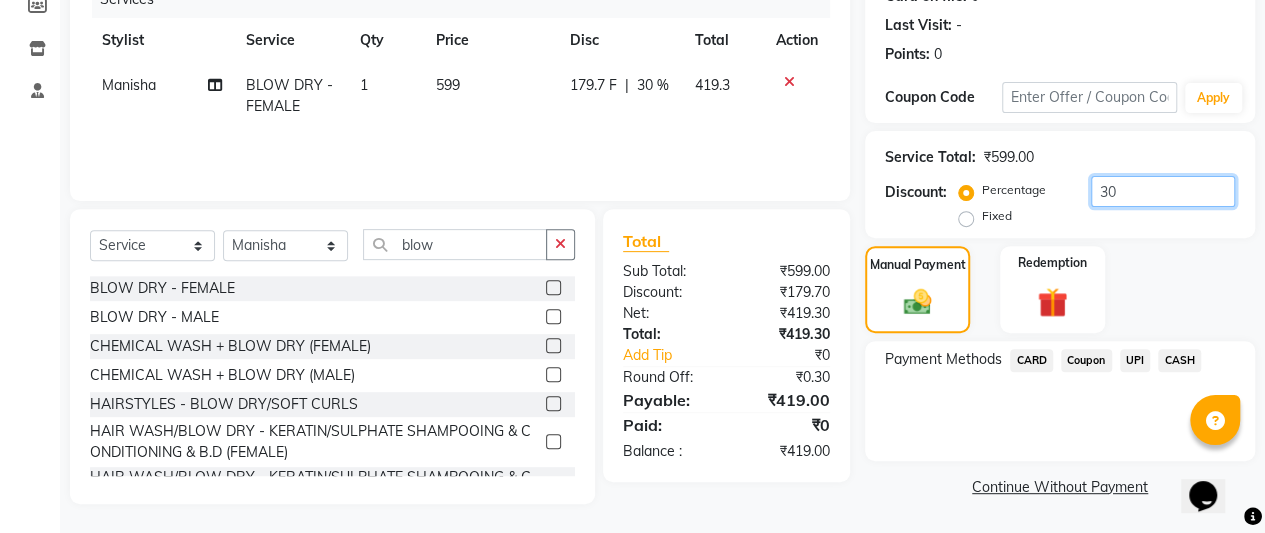 click on "30" 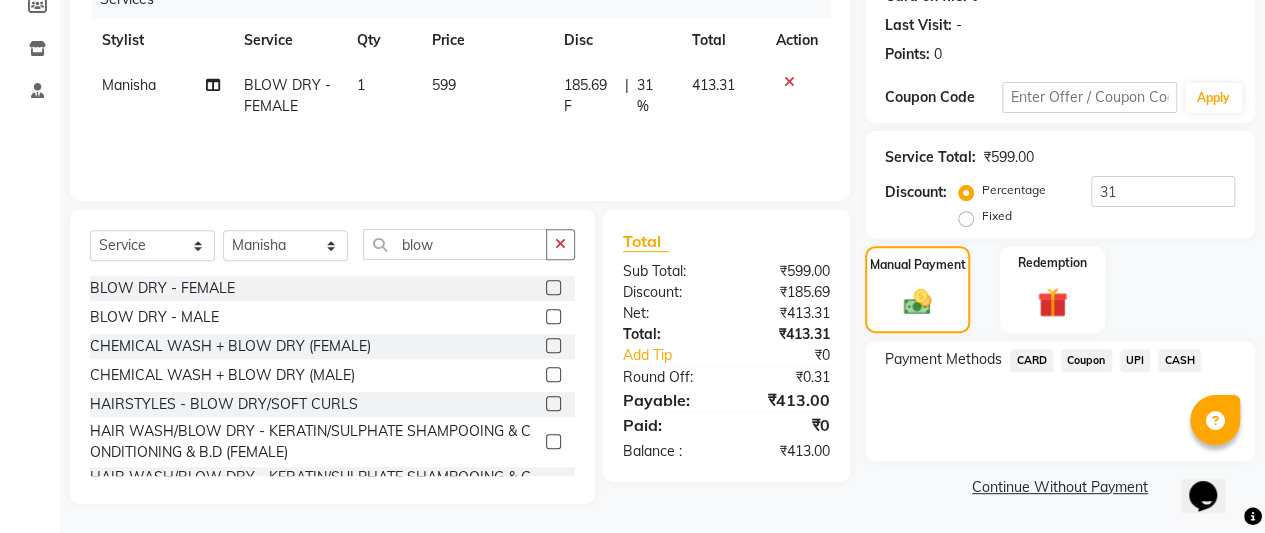 click on "Payment Methods  CARD   Coupon   UPI   CASH" 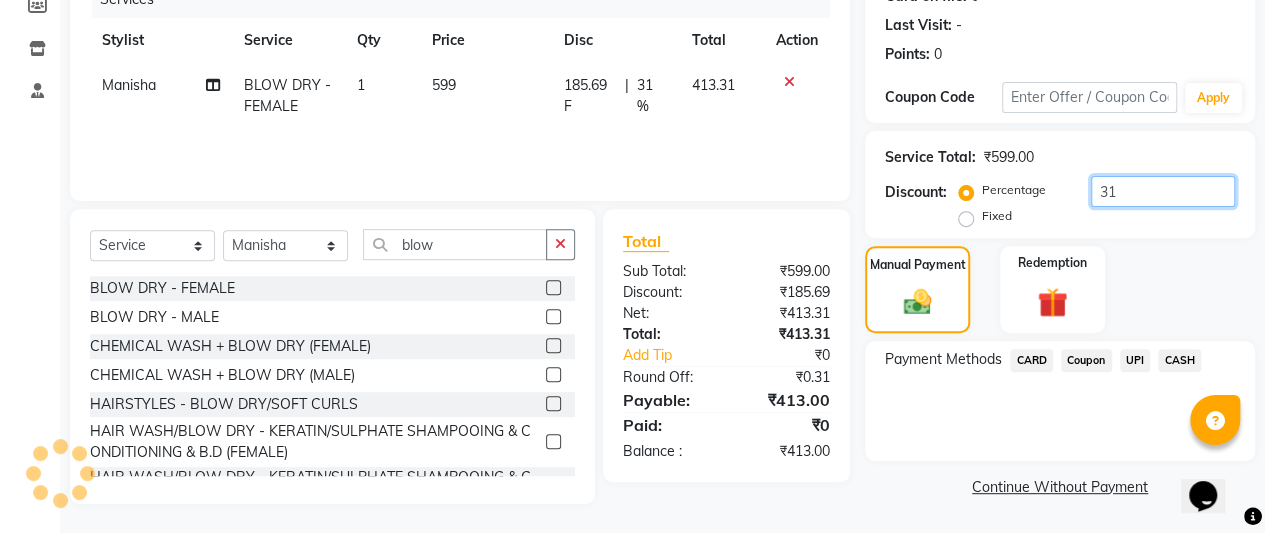 click on "31" 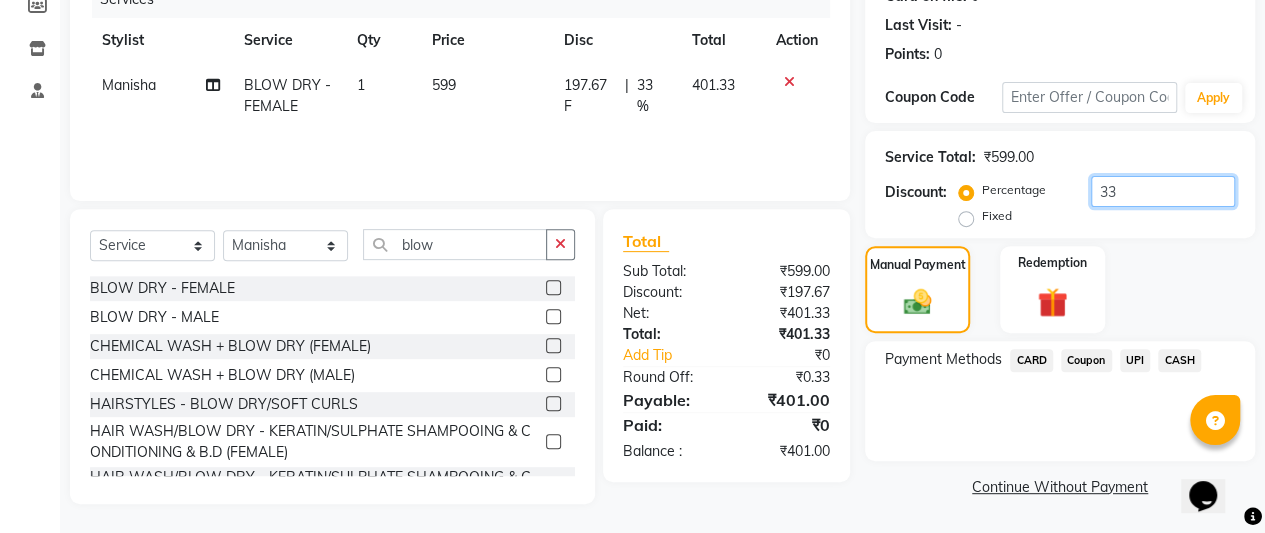 type on "3" 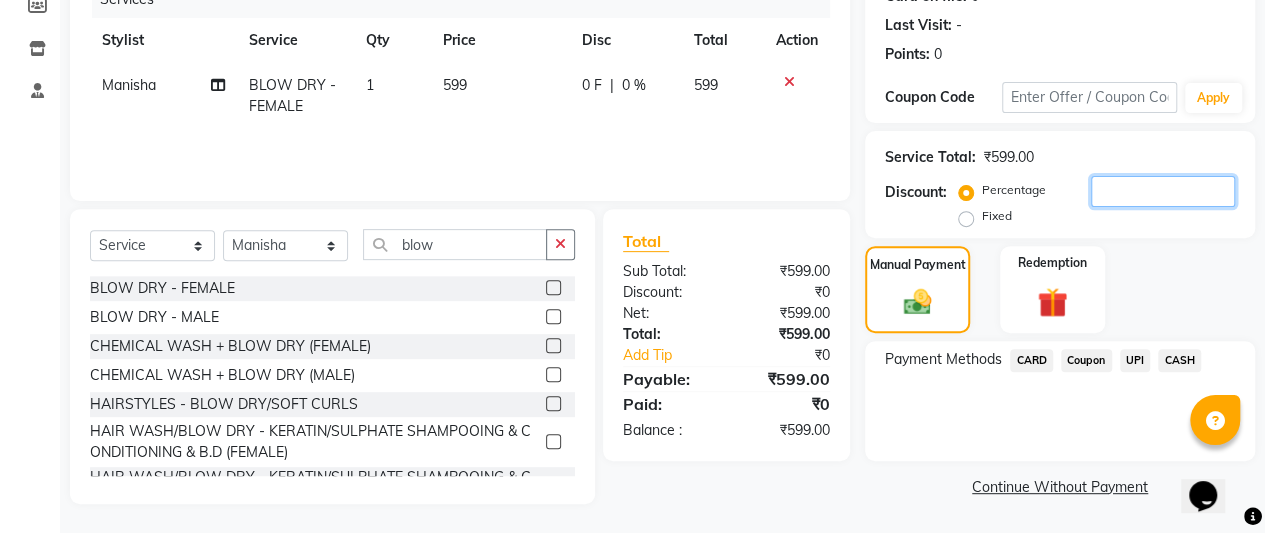 type on "4" 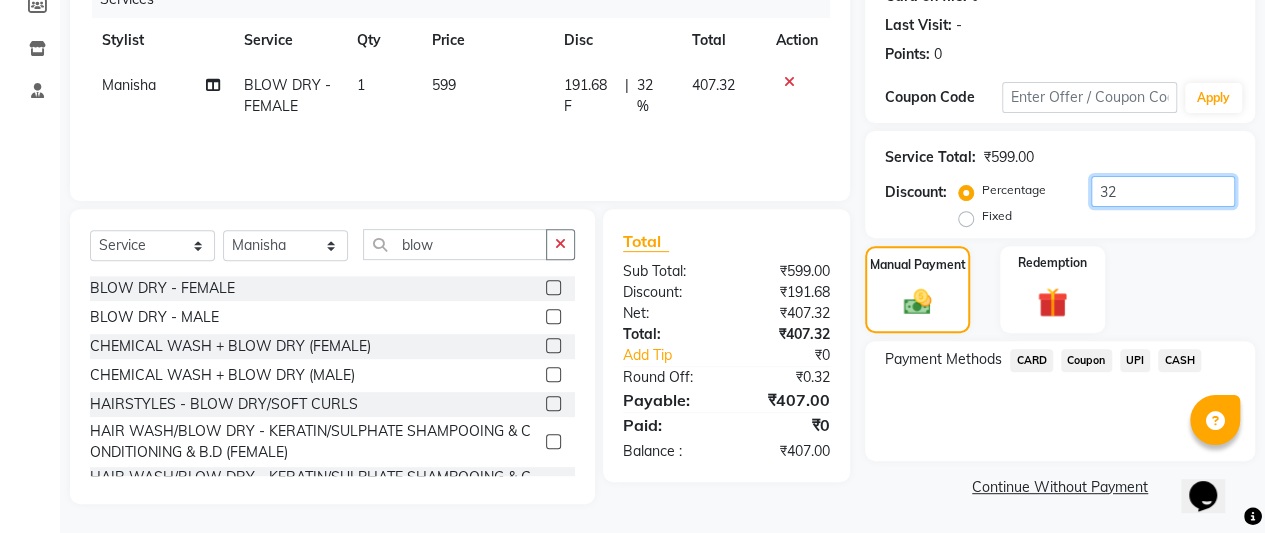 type on "3" 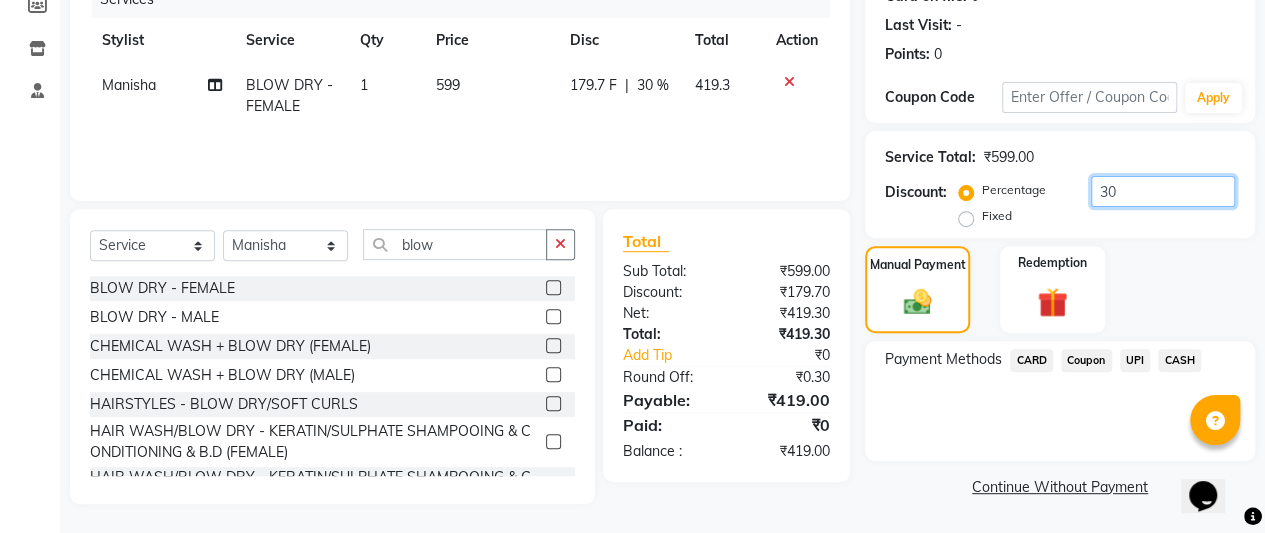 type on "30" 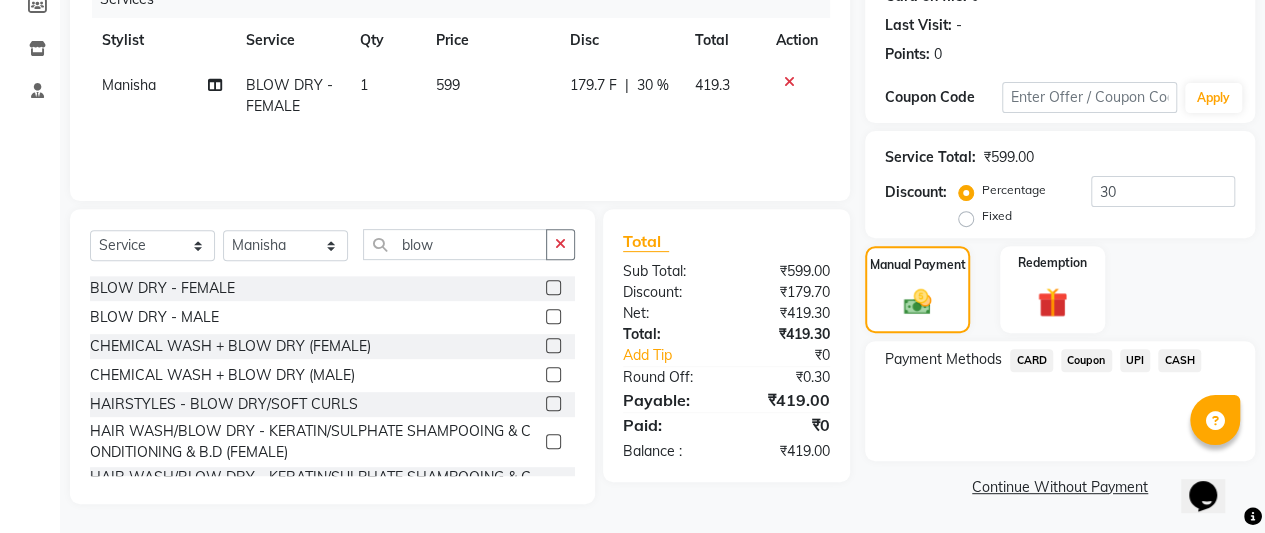 click on "Continue Without Payment" 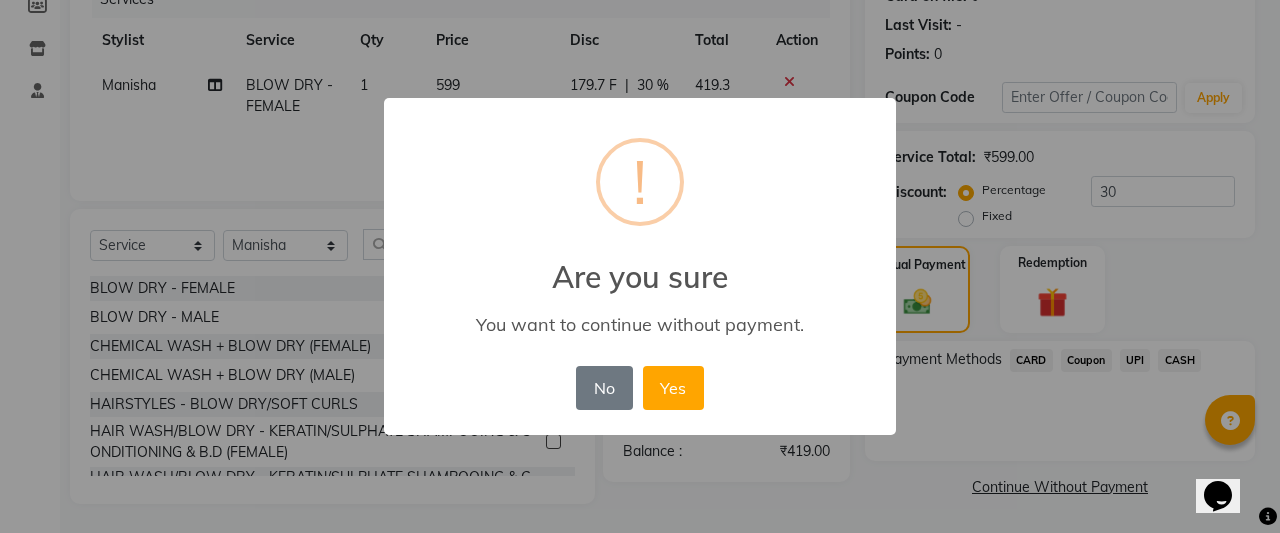 click on "× ! Are you sure You want to continue without payment. No No Yes" at bounding box center (640, 266) 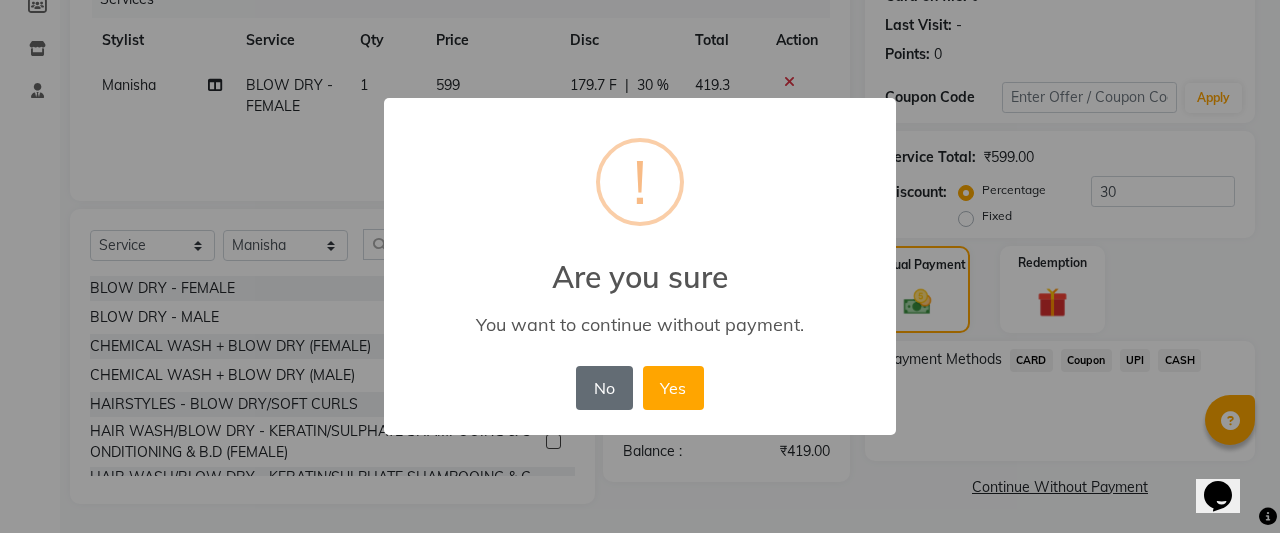 click on "No" at bounding box center (604, 388) 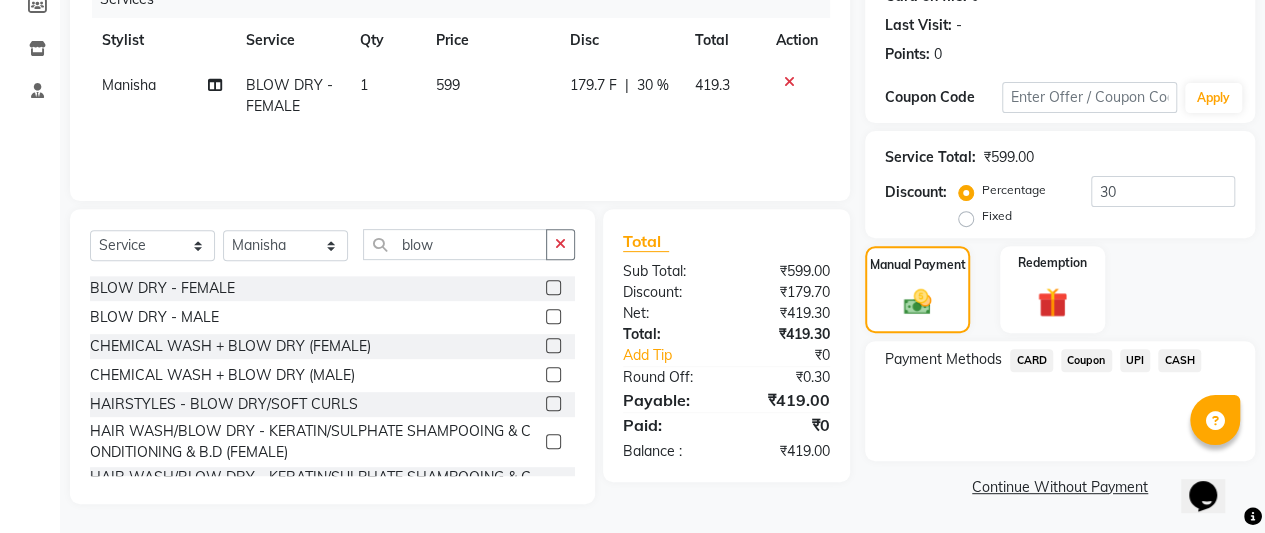 click on "UPI" 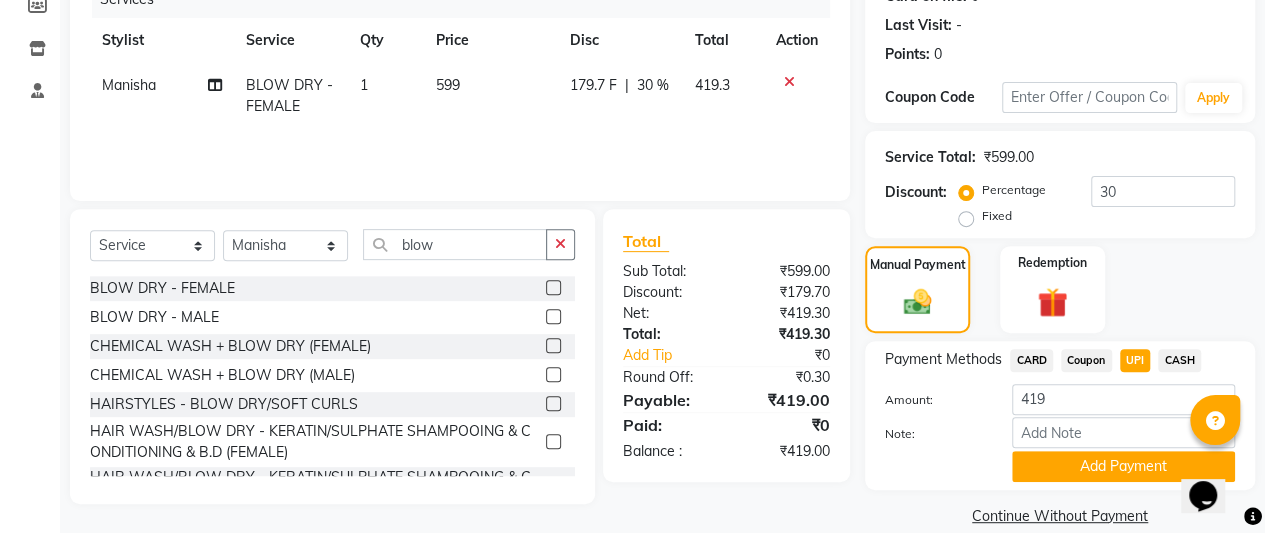 scroll, scrollTop: 294, scrollLeft: 0, axis: vertical 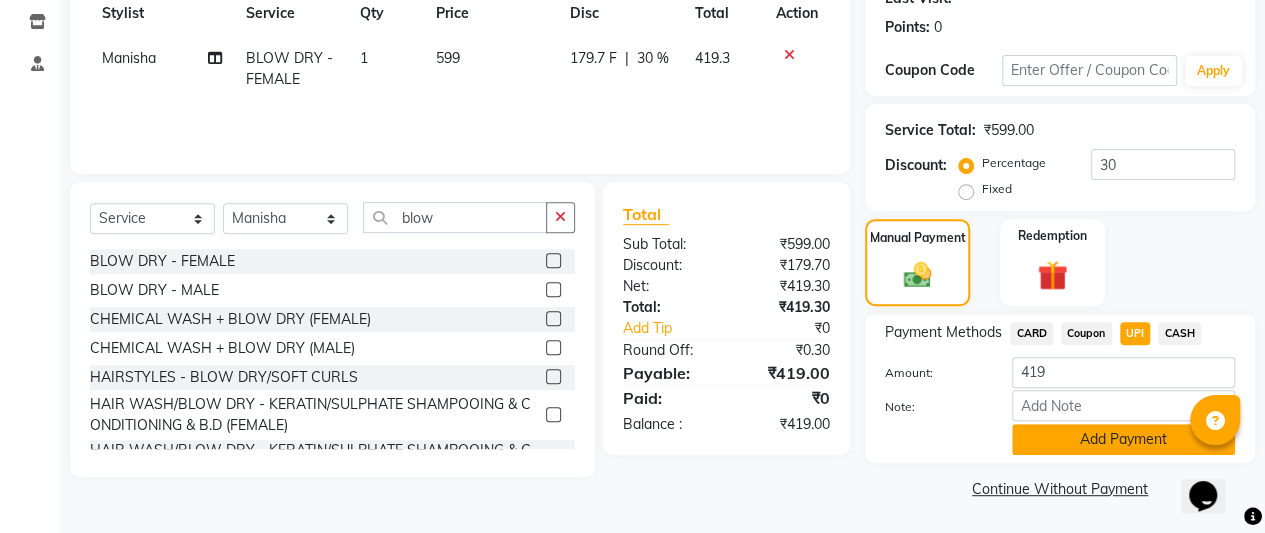 click on "Add Payment" 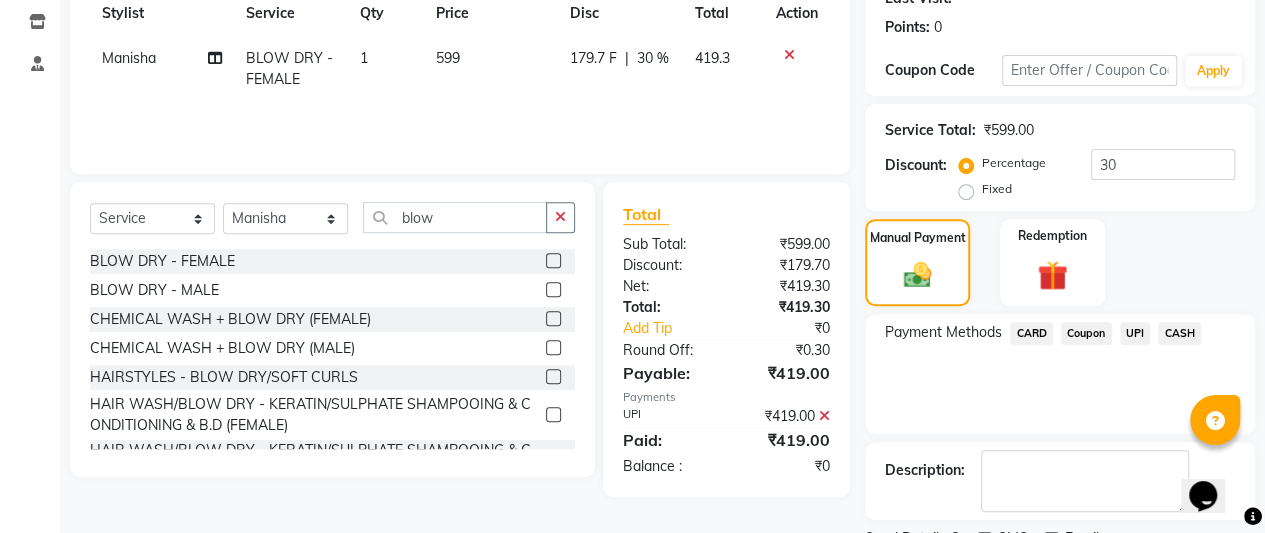 scroll, scrollTop: 376, scrollLeft: 0, axis: vertical 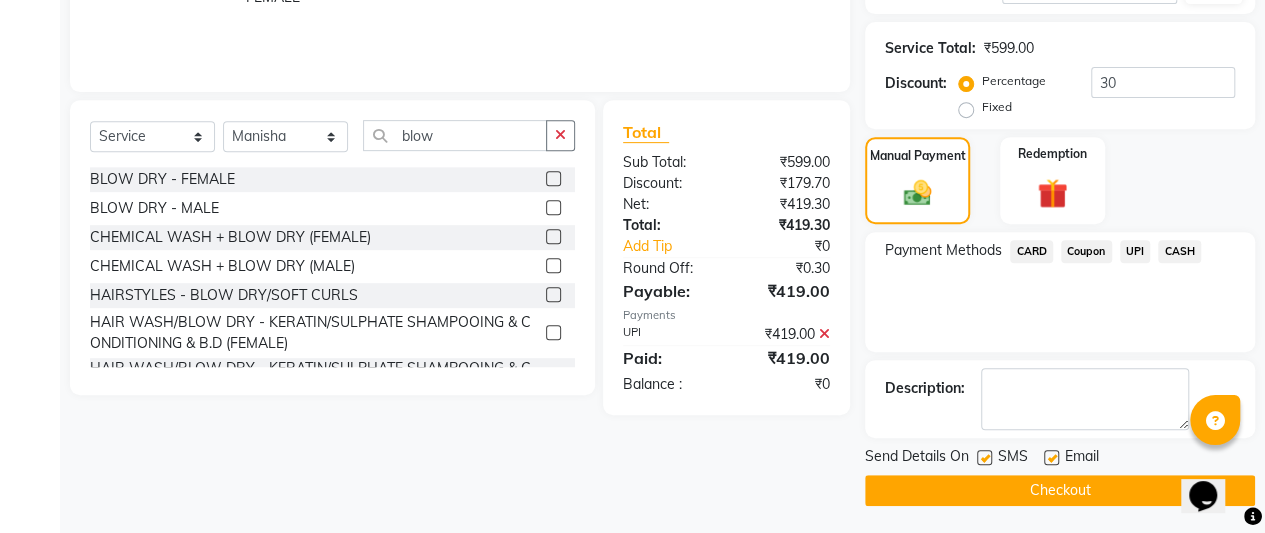 click on "UPI" 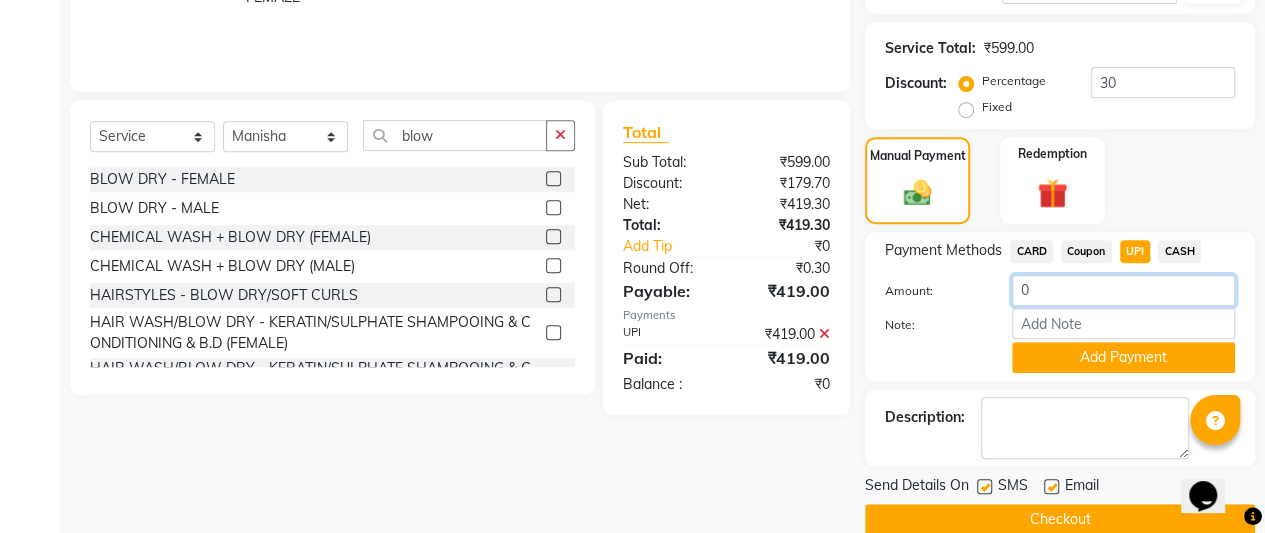 click on "0" 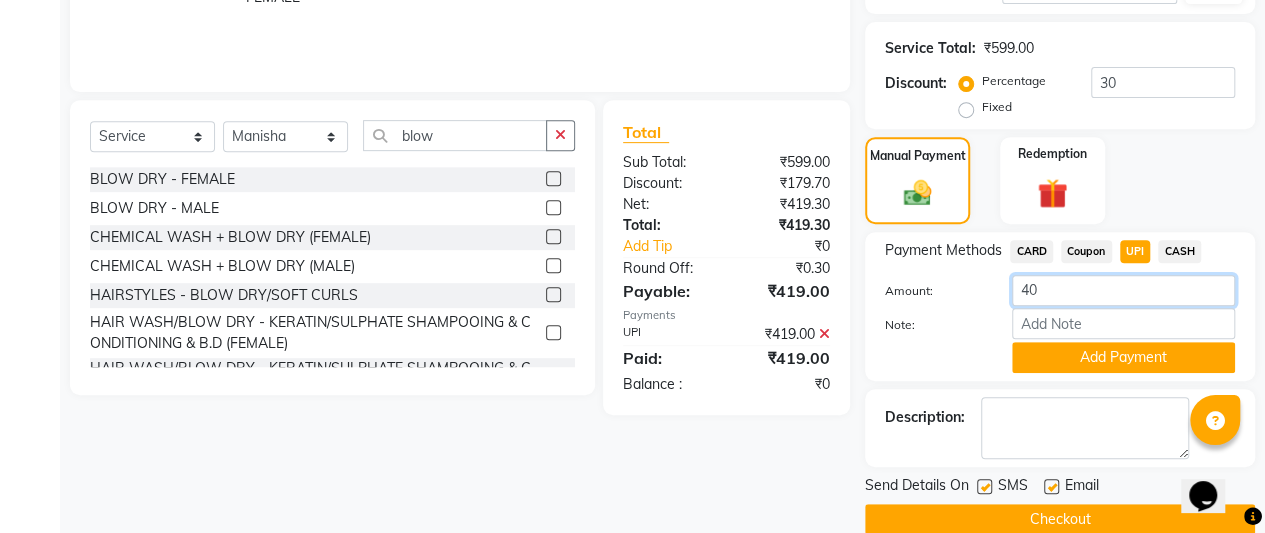 type on "400" 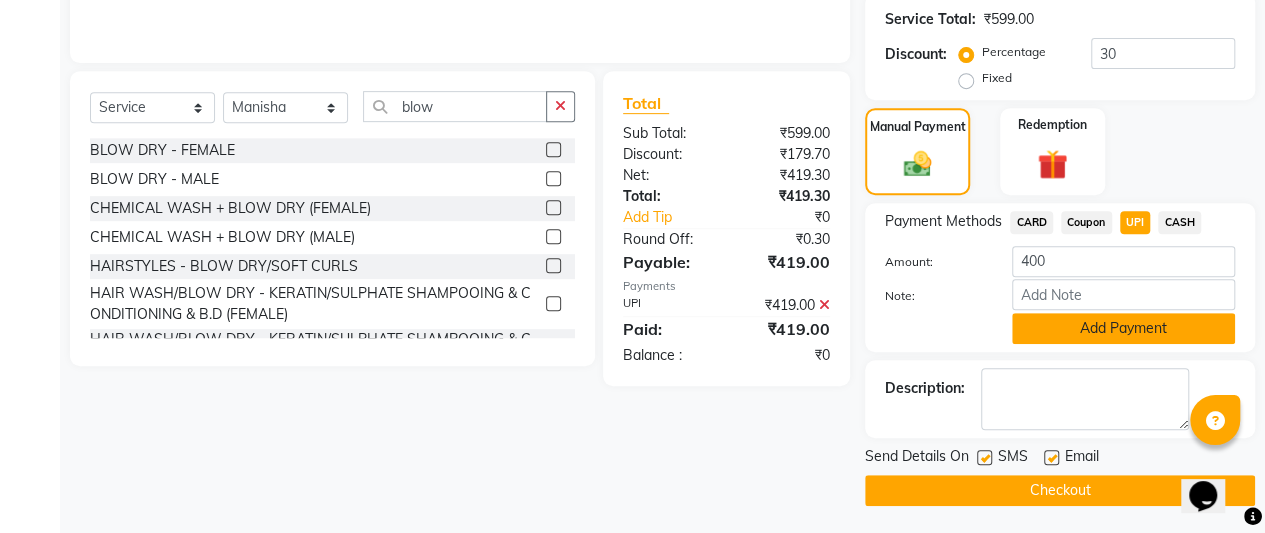 click on "Add Payment" 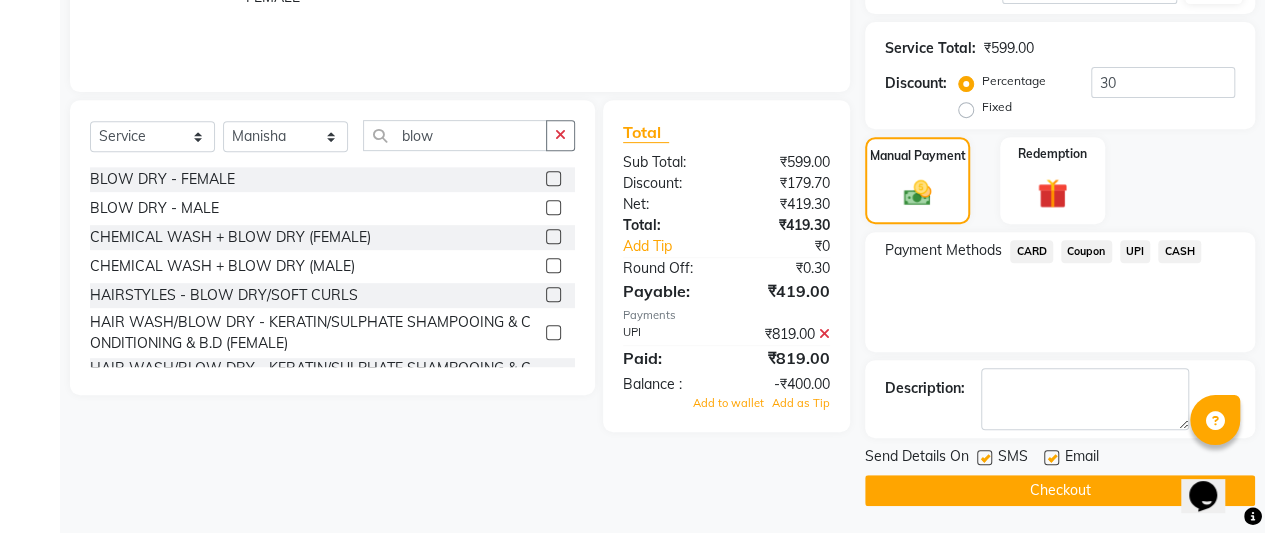 click on "Checkout" 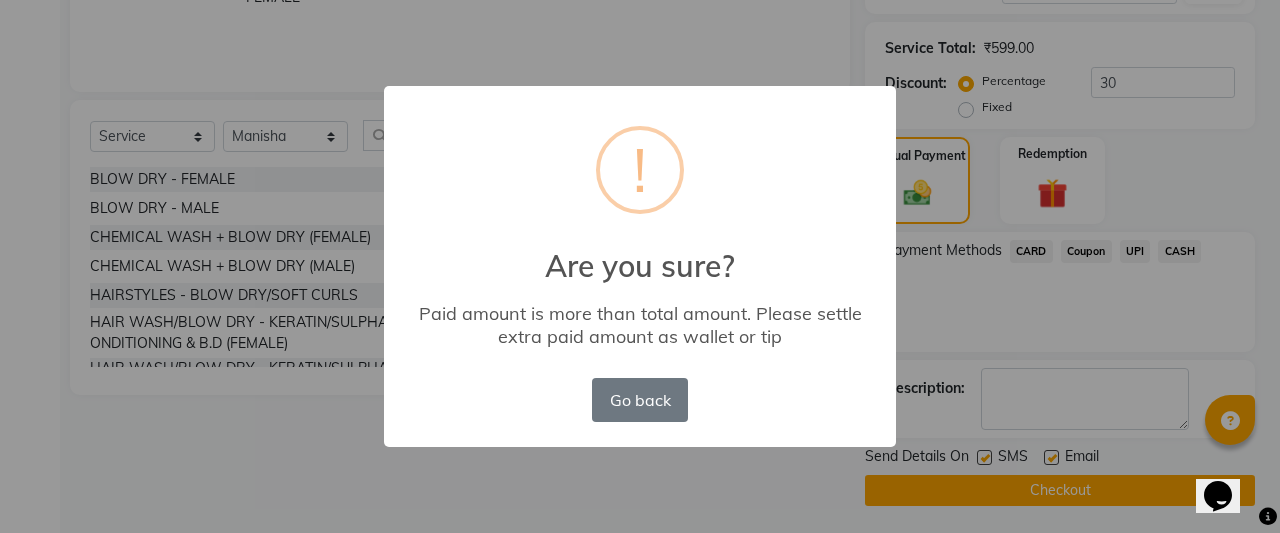 click on "× ! Are you sure? Paid amount is more than total amount. Please settle extra paid amount as wallet or tip Go back No OK" at bounding box center (640, 266) 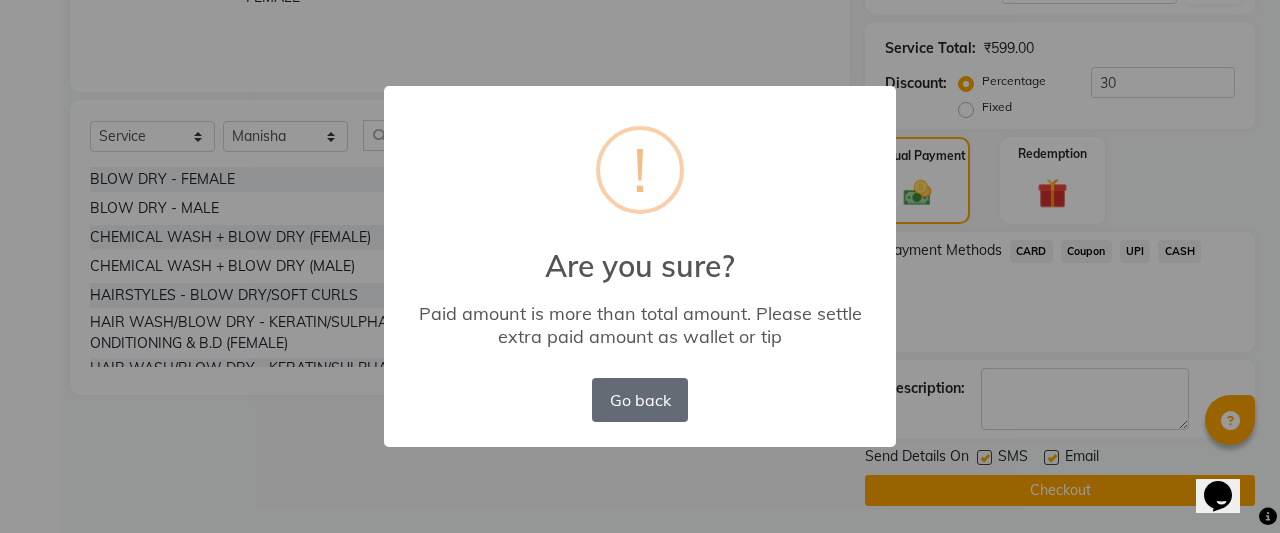 click on "Go back" at bounding box center (640, 400) 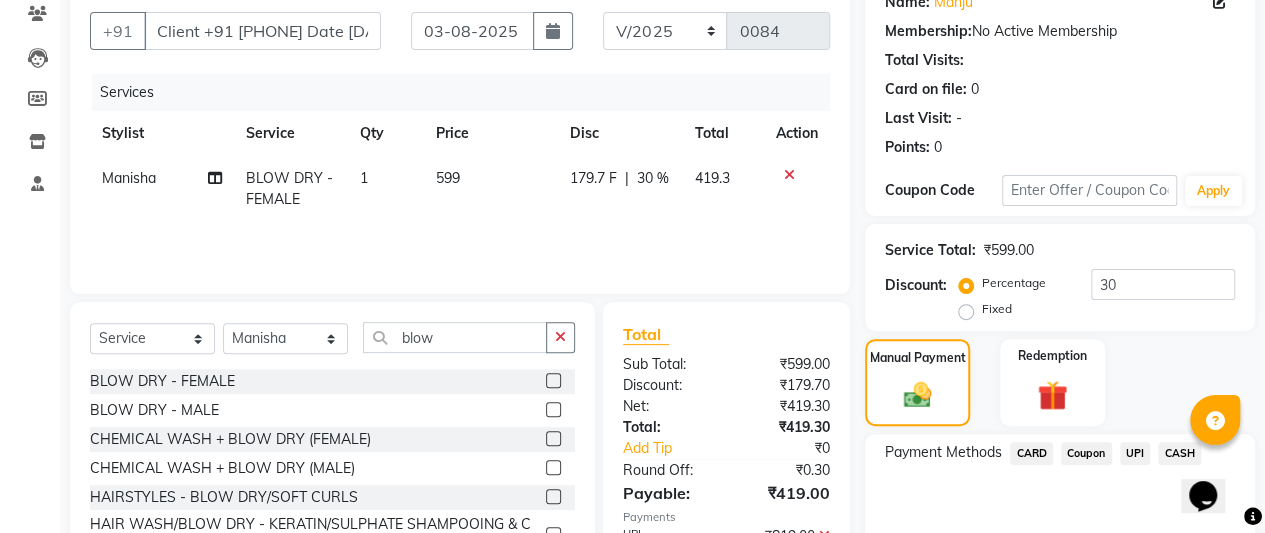 scroll, scrollTop: 376, scrollLeft: 0, axis: vertical 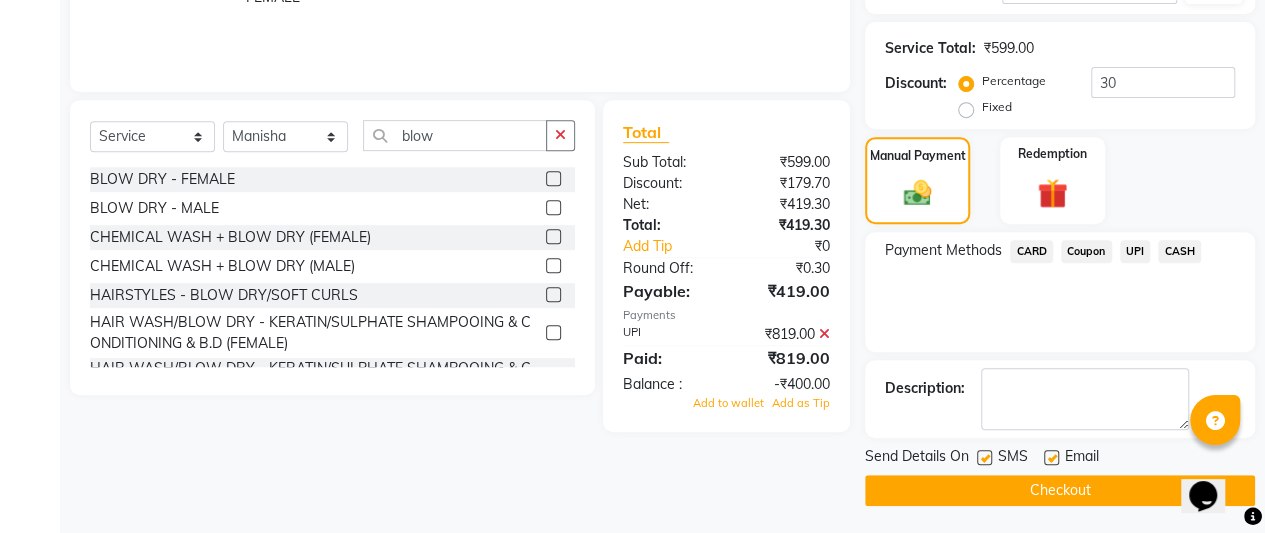 click on "Client +91 [PHONE] Date [DATE] Invoice Number V/2025 V/2025-26 0084 Services Stylist Service Qty Price Disc Total Action [PERSON]  BLOW DRY - FEMALE 1 599 179.7 F | 30 % 419.3 Select  Service  Product  Membership  Package Voucher Prepaid Gift Card  Select Stylist [PERSON]  [PERSON] [PERSON] [PERSON]  [PERSON] [PERSON] [PERSON] [PERSON] BLOW DRY - FEMALE  BLOW DRY - MALE  CHEMICAL WASH + BLOW DRY (FEMALE)  CHEMICAL WASH + BLOW DRY (MALE)  HAIRSTYLES - BLOW DRY/SOFT CURLS   HAIR WASH/BLOW DRY - KERATIN/SULPHATE SHAMPOOING & CONDITIONING & B.D (FEMALE)   HAIR WASH/BLOW DRY - KERATIN/SULPHATE SHAMPOOING & CONDITIONING & B.D (MALE)   HAIR WASH/BLOW DRY - HAIR WASH WITH CONDITIONING & B.D (FEMALE)   HAIR WASH/BLOW DRY - HAIR WASH WITH CONDITIONING & B.D (MALE)   Total Sub Total: ₹599.00 Discount: ₹179.70 Net: ₹419.30 Total: ₹419.30 Add Tip ₹0 Round Off: ₹0.30 Payable: ₹419.00 Payments UPI ₹819.00  Paid: ₹819.00 Balance   : -₹400.00 Add to wallet Add as Tip" 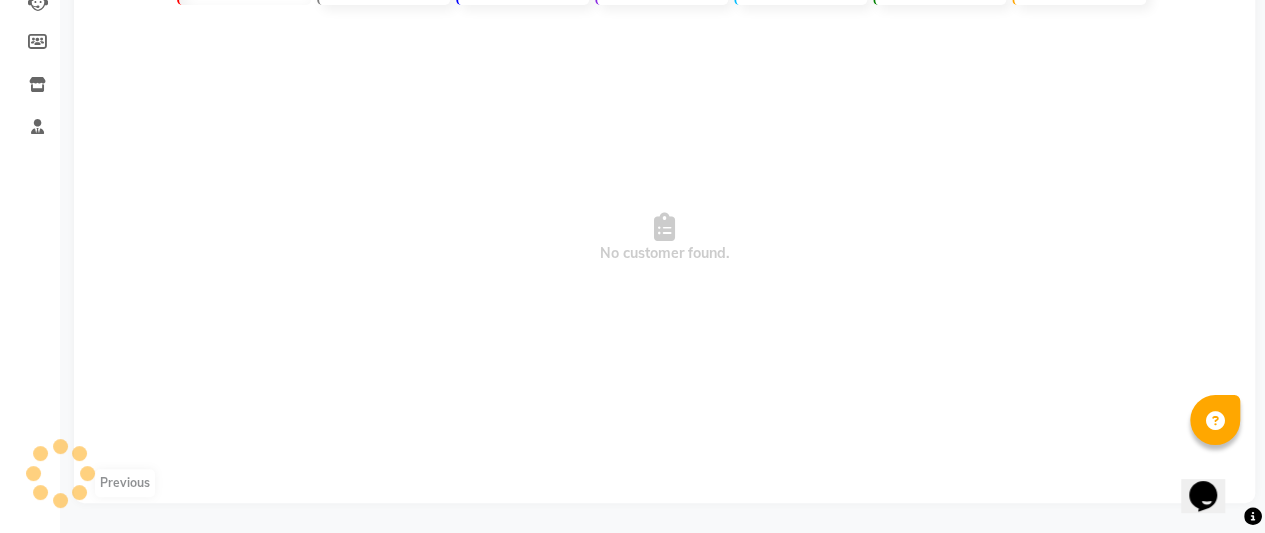 scroll, scrollTop: 0, scrollLeft: 0, axis: both 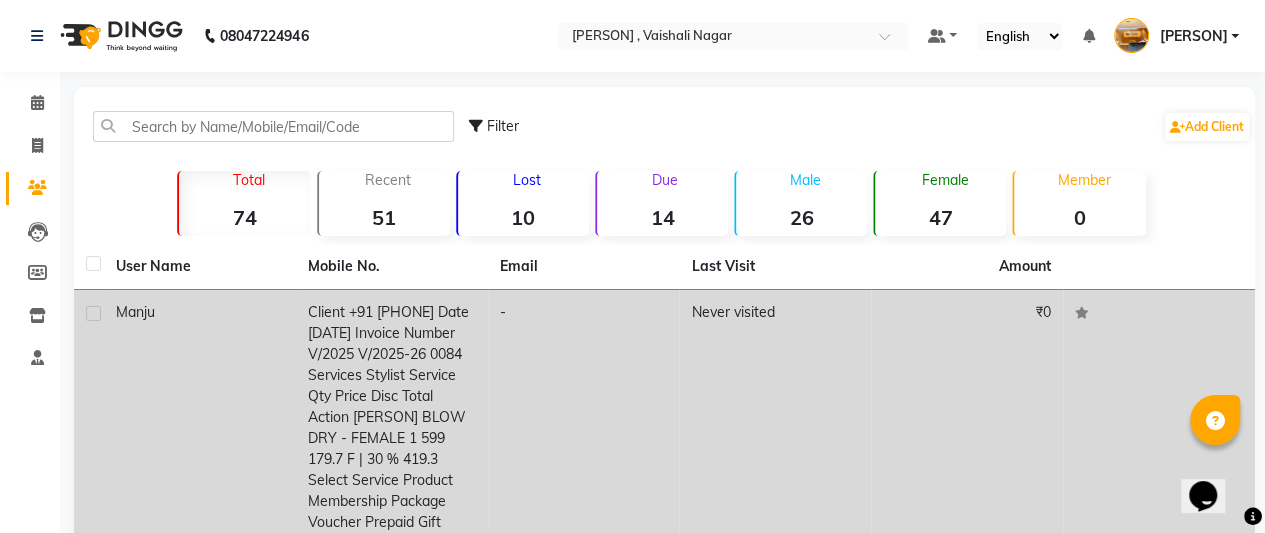 click on "₹0" 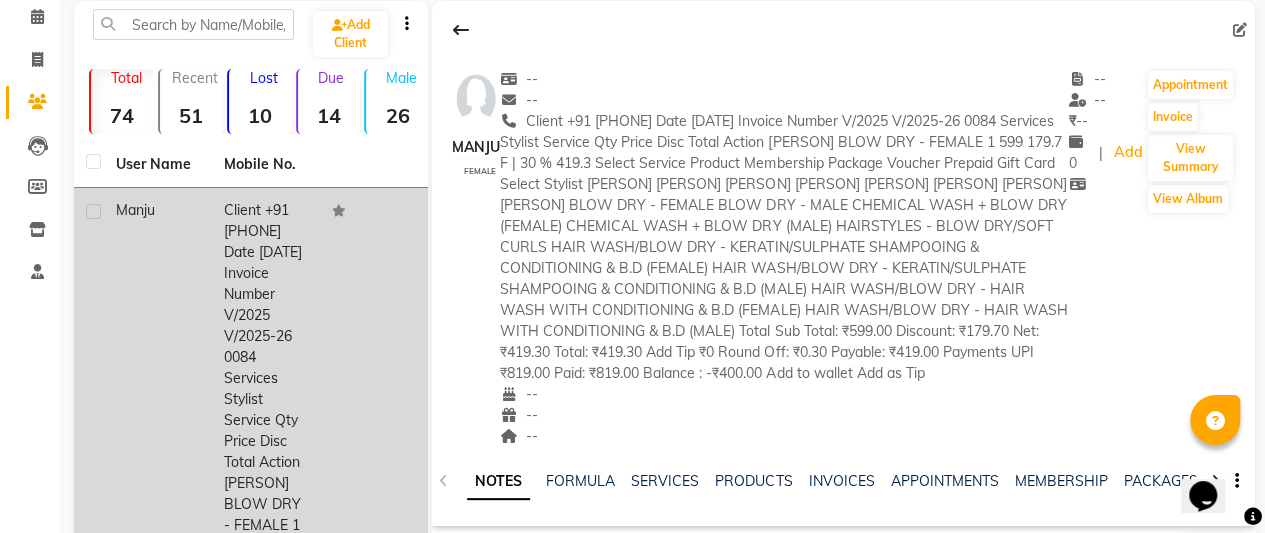 scroll, scrollTop: 92, scrollLeft: 0, axis: vertical 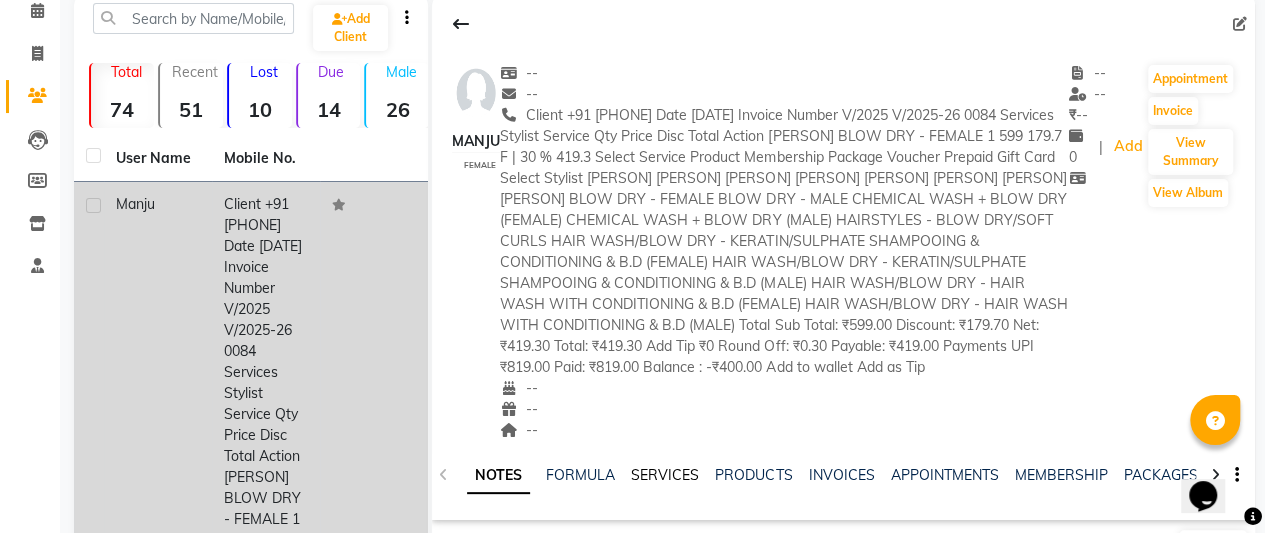click on "SERVICES" 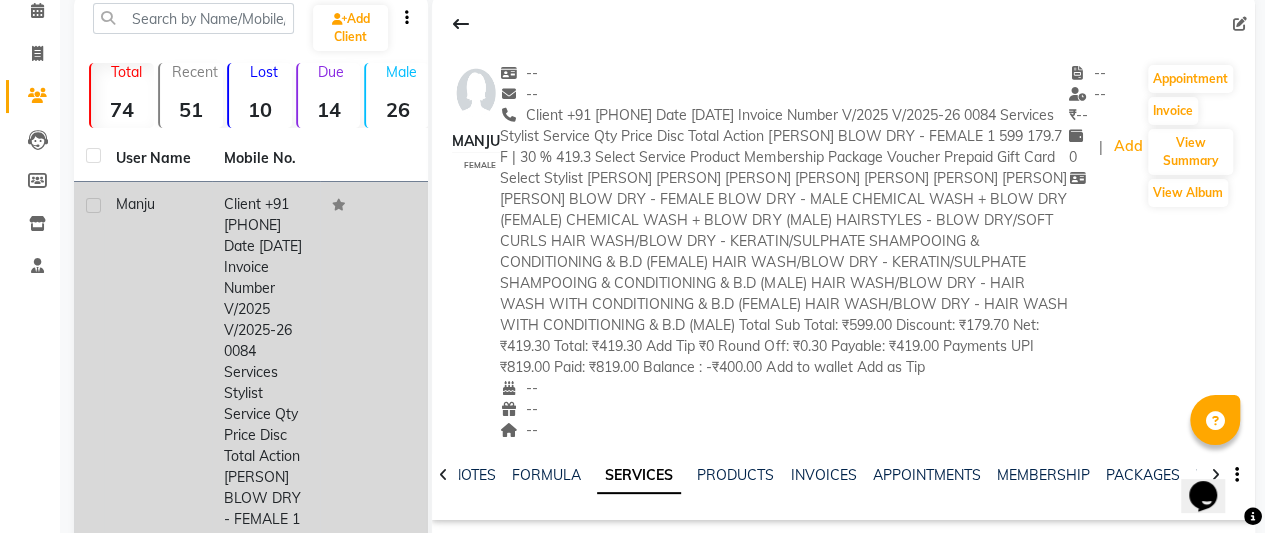 scroll, scrollTop: 0, scrollLeft: 0, axis: both 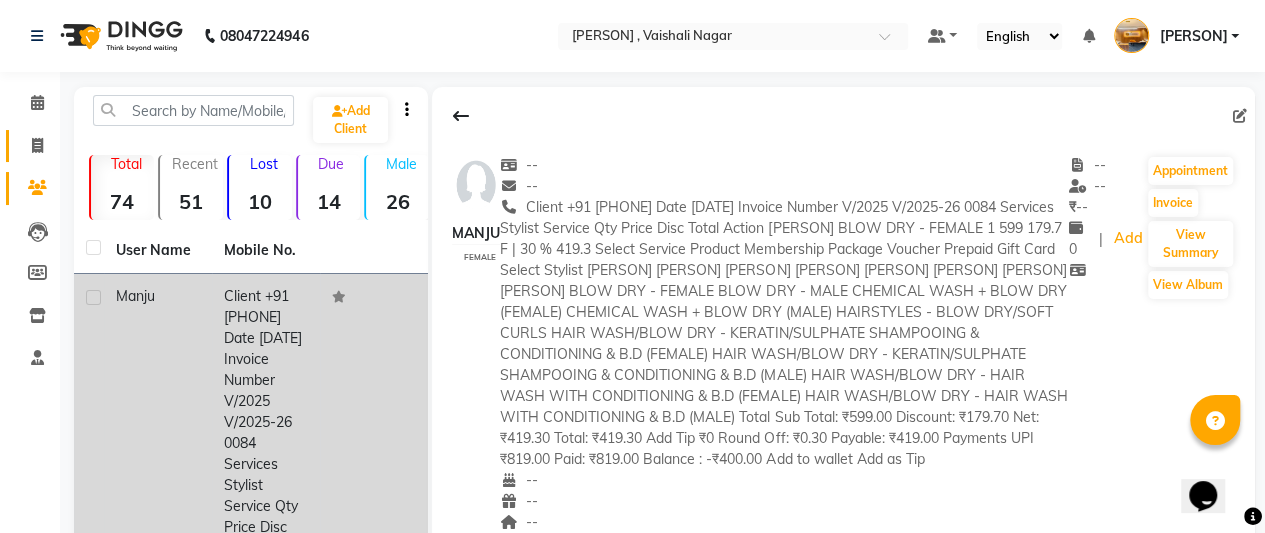 click 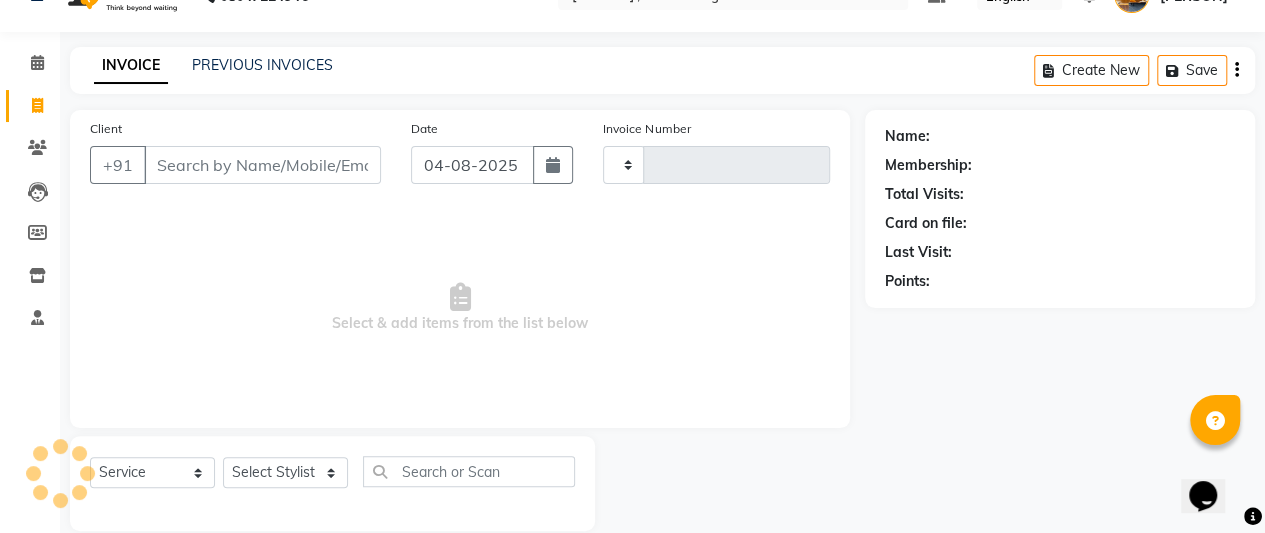 type on "0084" 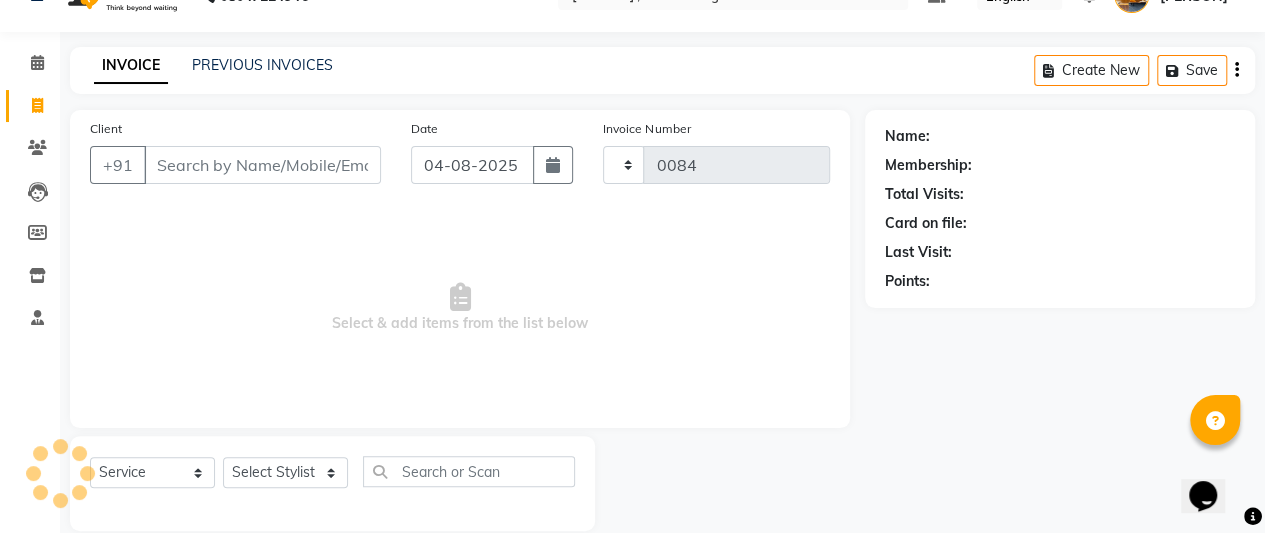 select on "7913" 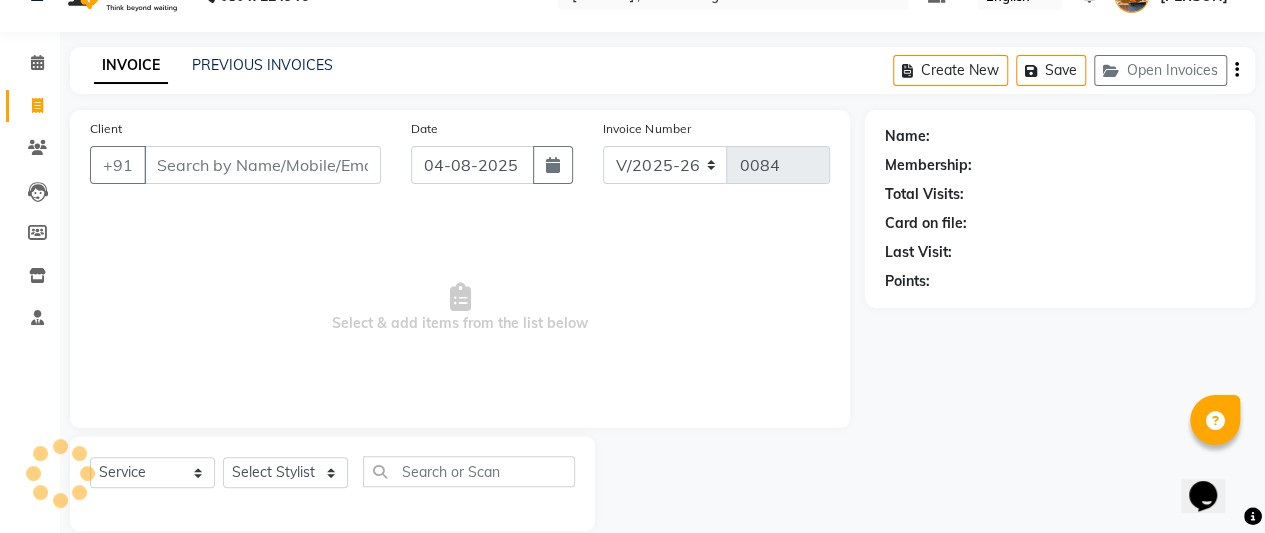 scroll, scrollTop: 67, scrollLeft: 0, axis: vertical 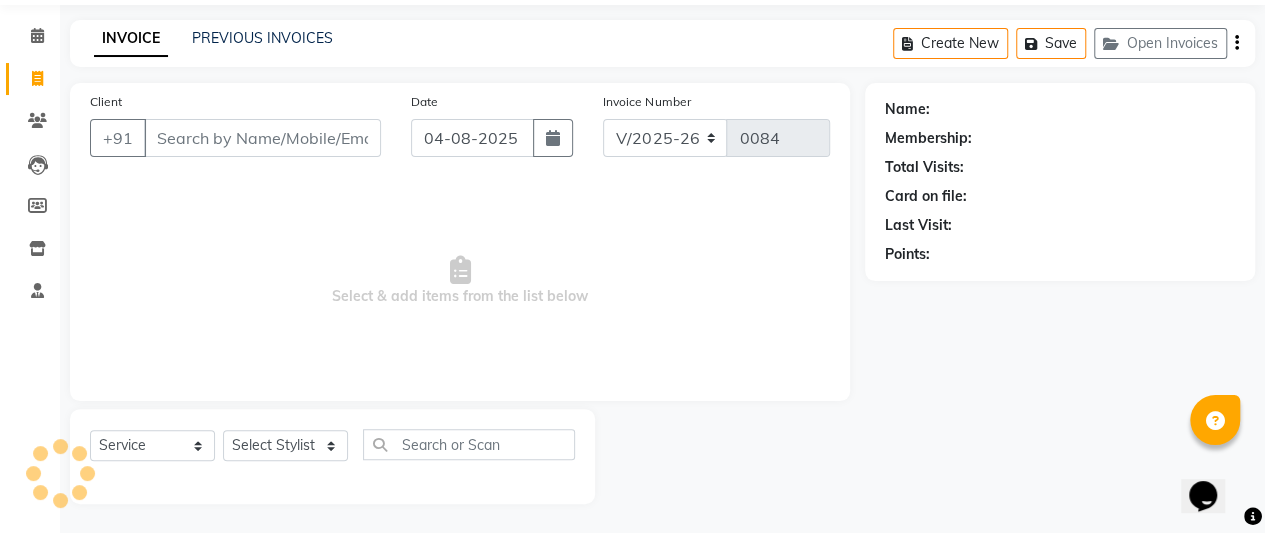 click on "Client" at bounding box center (262, 138) 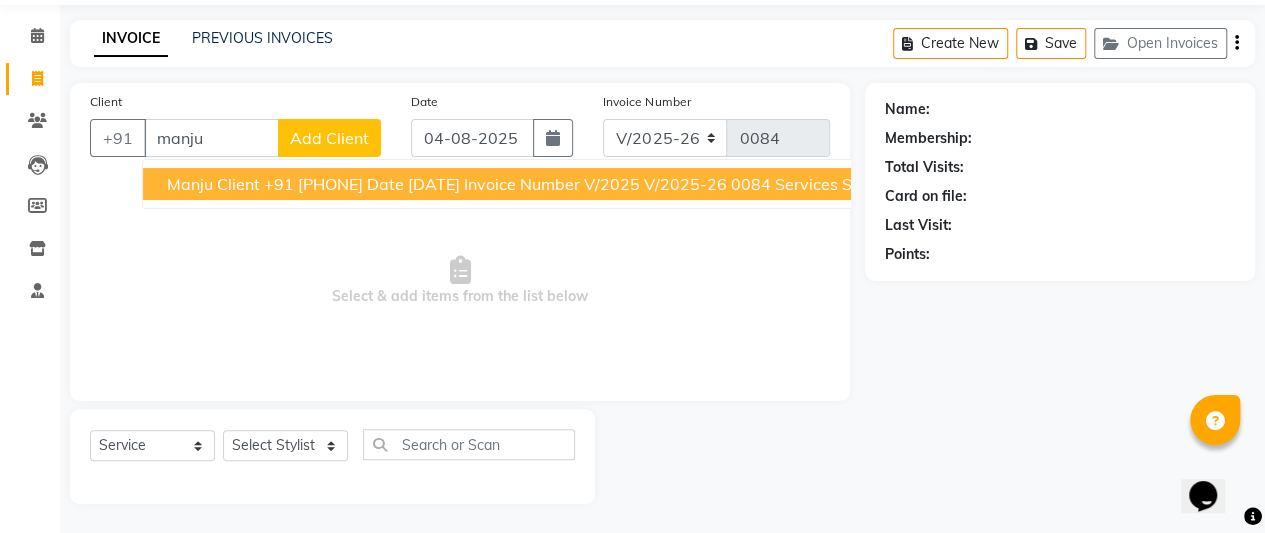 click on "Client +91 [PHONE] Date [DATE] Invoice Number V/2025 V/2025-26 0084 Services Stylist Service Qty Price Disc Total Action [PERSON]  BLOW DRY - FEMALE 1 599 179.7 F | 30 % 419.3 Select  Service  Product  Membership  Package Voucher Prepaid Gift Card  Select Stylist [PERSON]  [PERSON] [PERSON] [PERSON]  [PERSON] [PERSON] [PERSON] [PERSON] BLOW DRY - FEMALE  BLOW DRY - MALE  CHEMICAL WASH + BLOW DRY (FEMALE)  CHEMICAL WASH + BLOW DRY (MALE)  HAIRSTYLES - BLOW DRY/SOFT CURLS   HAIR WASH/BLOW DRY - KERATIN/SULPHATE SHAMPOOING & CONDITIONING & B.D (FEMALE)   HAIR WASH/BLOW DRY - KERATIN/SULPHATE SHAMPOOING & CONDITIONING & B.D (MALE)   HAIR WASH/BLOW DRY - HAIR WASH WITH CONDITIONING & B.D (FEMALE)   HAIR WASH/BLOW DRY - HAIR WASH WITH CONDITIONING & B.D (MALE)   Total Sub Total: ₹599.00 Discount: ₹179.70 Net: ₹419.30 Total: ₹419.30 Add Tip ₹0 Round Off: ₹0.30 Payable: ₹419.00 Payments UPI ₹819.00  Paid: ₹819.00 Balance   : -₹400.00 Add to wallet Add as Tip" at bounding box center (4219, 184) 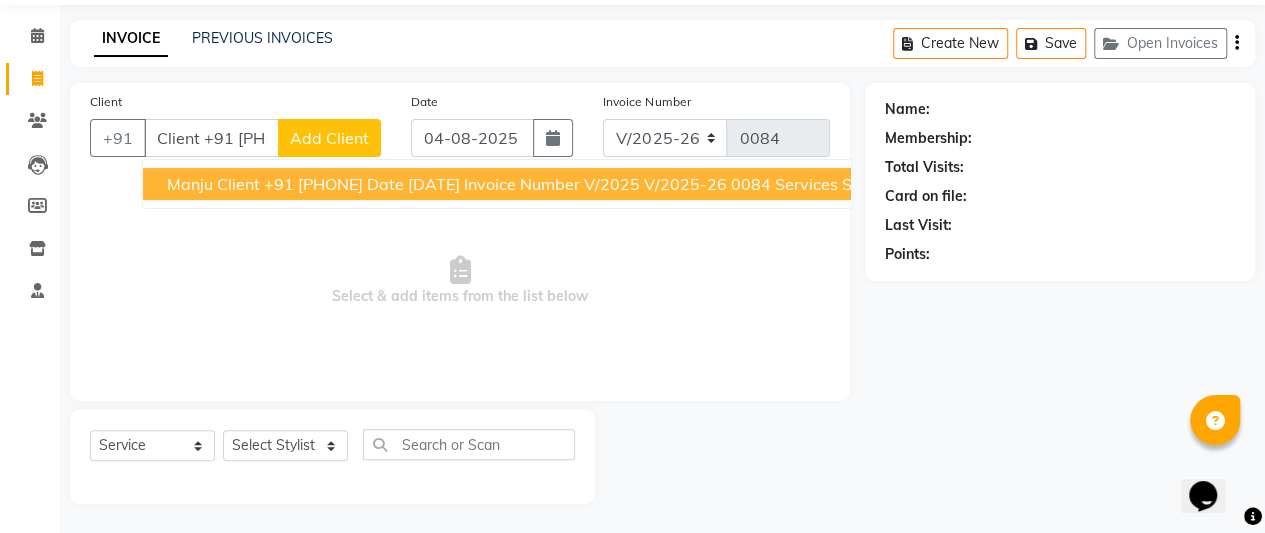 type on "Client +91 [PHONE] Date [DATE] Invoice Number V/2025 V/2025-26 0084 Services Stylist Service Qty Price Disc Total Action [PERSON]  BLOW DRY - FEMALE 1 599 179.7 F | 30 % 419.3 Select  Service  Product  Membership  Package Voucher Prepaid Gift Card  Select Stylist [PERSON]  [PERSON] [PERSON] [PERSON]  [PERSON] [PERSON] [PERSON] [PERSON] BLOW DRY - FEMALE  BLOW DRY - MALE  CHEMICAL WASH + BLOW DRY (FEMALE)  CHEMICAL WASH + BLOW DRY (MALE)  HAIRSTYLES - BLOW DRY/SOFT CURLS   HAIR WASH/BLOW DRY - KERATIN/SULPHATE SHAMPOOING & CONDITIONING & B.D (FEMALE)   HAIR WASH/BLOW DRY - KERATIN/SULPHATE SHAMPOOING & CONDITIONING & B.D (MALE)   HAIR WASH/BLOW DRY - HAIR WASH WITH CONDITIONING & B.D (FEMALE)   HAIR WASH/BLOW DRY - HAIR WASH WITH CONDITIONING & B.D (MALE)   Total Sub Total: ₹599.00 Discount: ₹179.70 Net: ₹419.30 Total: ₹419.30 Add Tip ₹0 Round Off: ₹0.30 Payable: ₹419.00 Payments UPI ₹819.00  Paid: ₹819.00 Balance   : -₹400.00 Add to wallet Add as Tip" 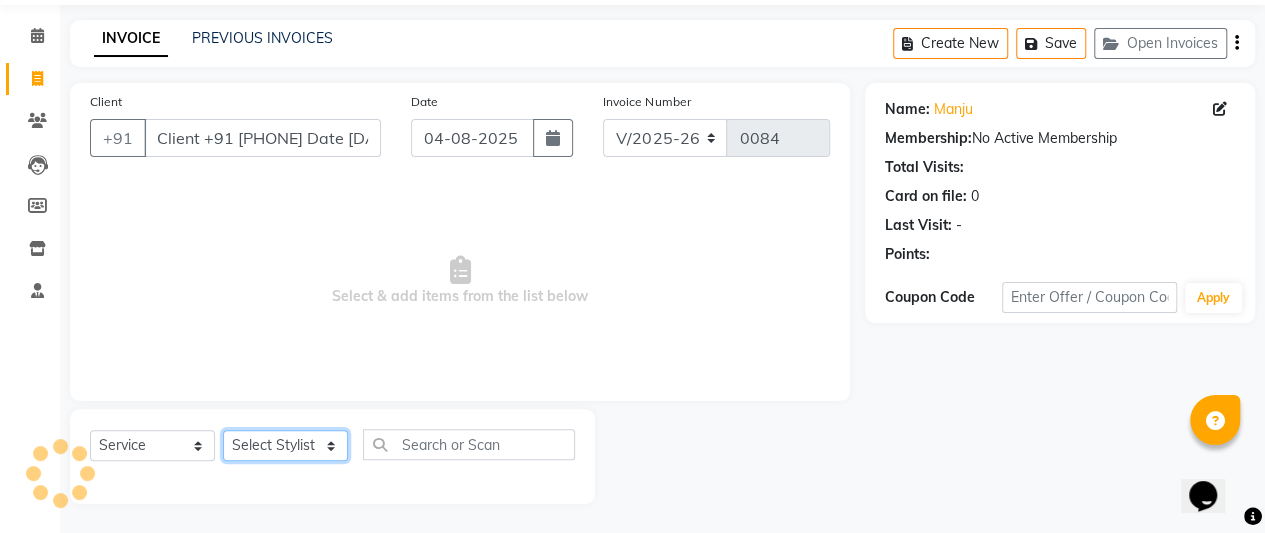 click on "Select Stylist [PERSON]  [PERSON] [PERSON] [PERSON]  [PERSON] [PERSON] [PERSON] [PERSON]" 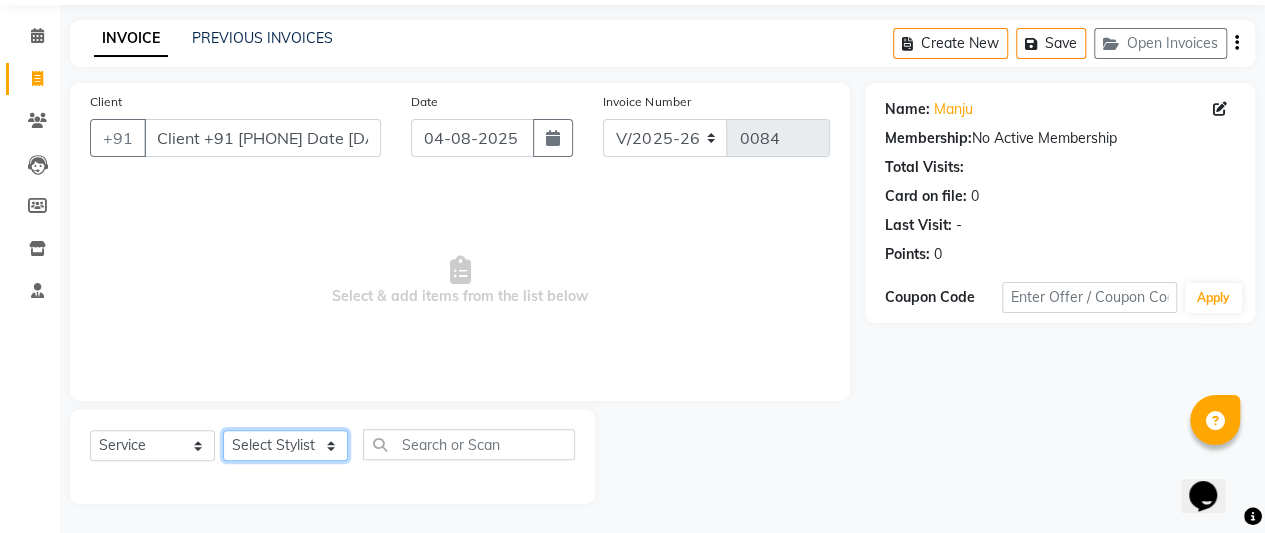 select on "82927" 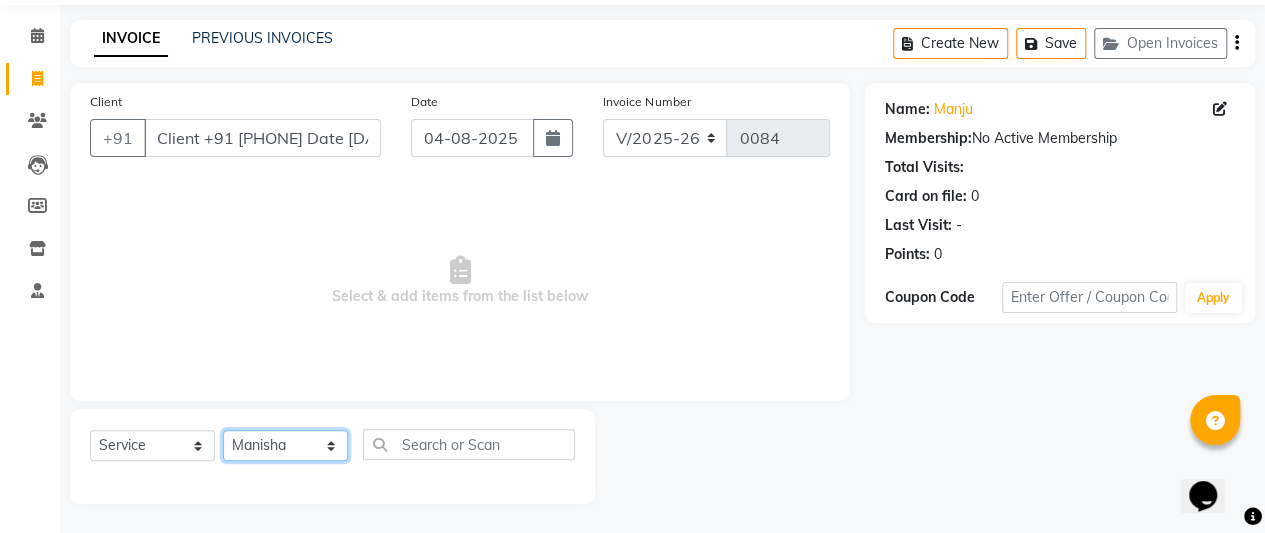 click on "Select Stylist [PERSON]  [PERSON] [PERSON] [PERSON]  [PERSON] [PERSON] [PERSON] [PERSON]" 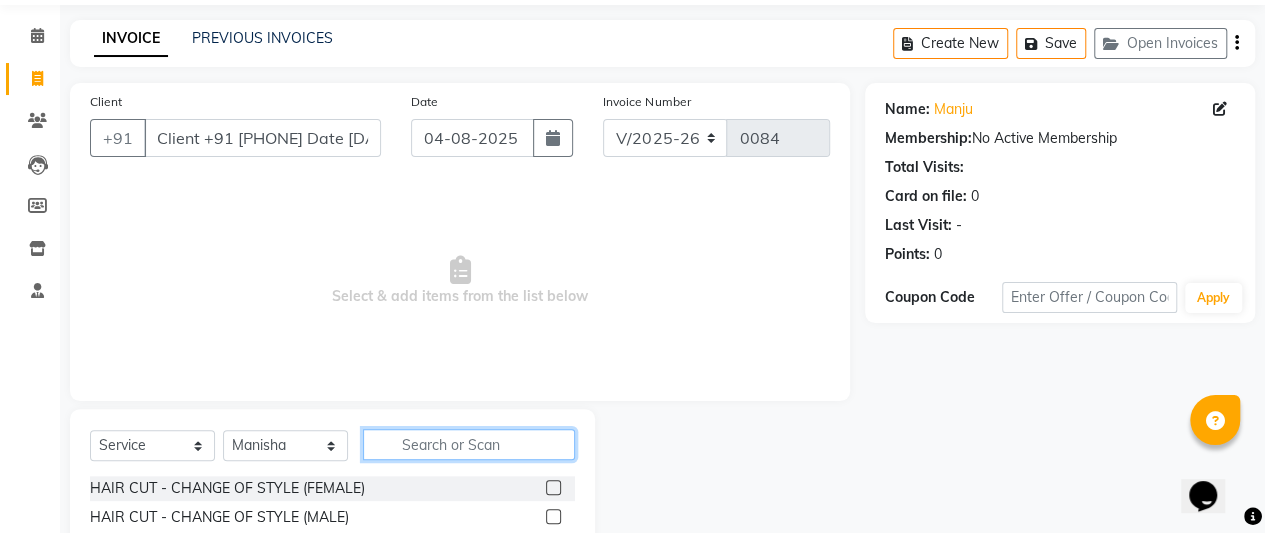 click 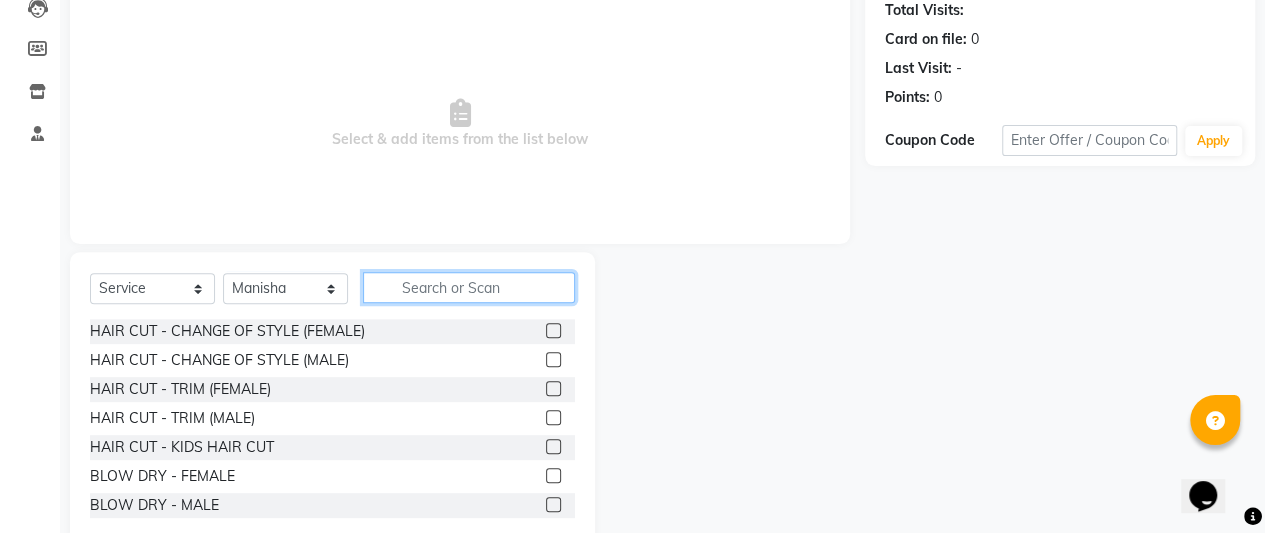 scroll, scrollTop: 267, scrollLeft: 0, axis: vertical 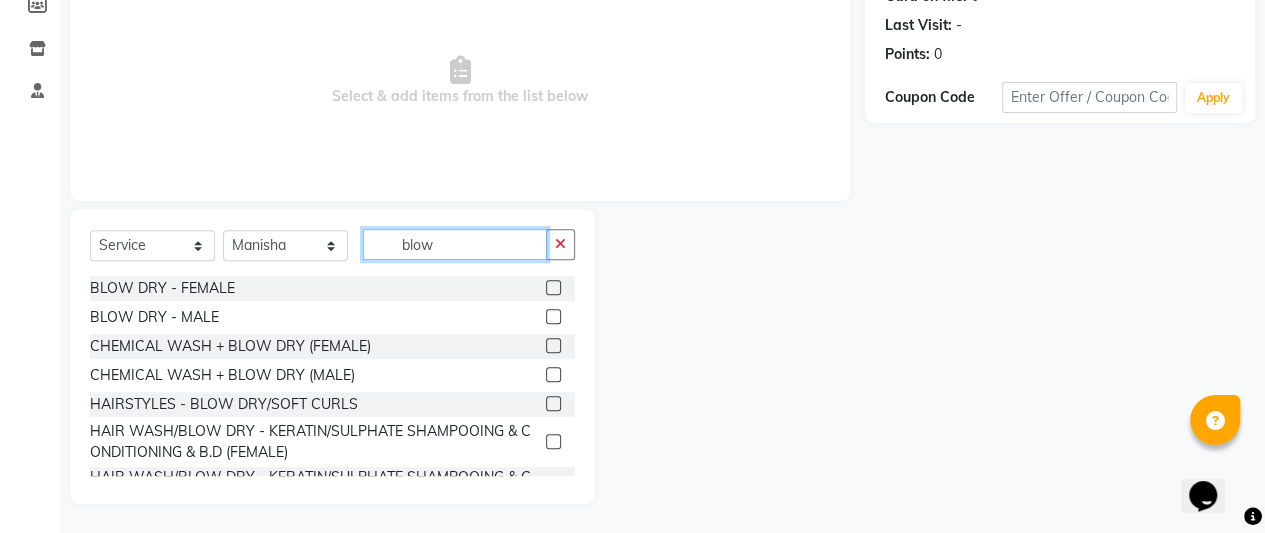 type on "blow" 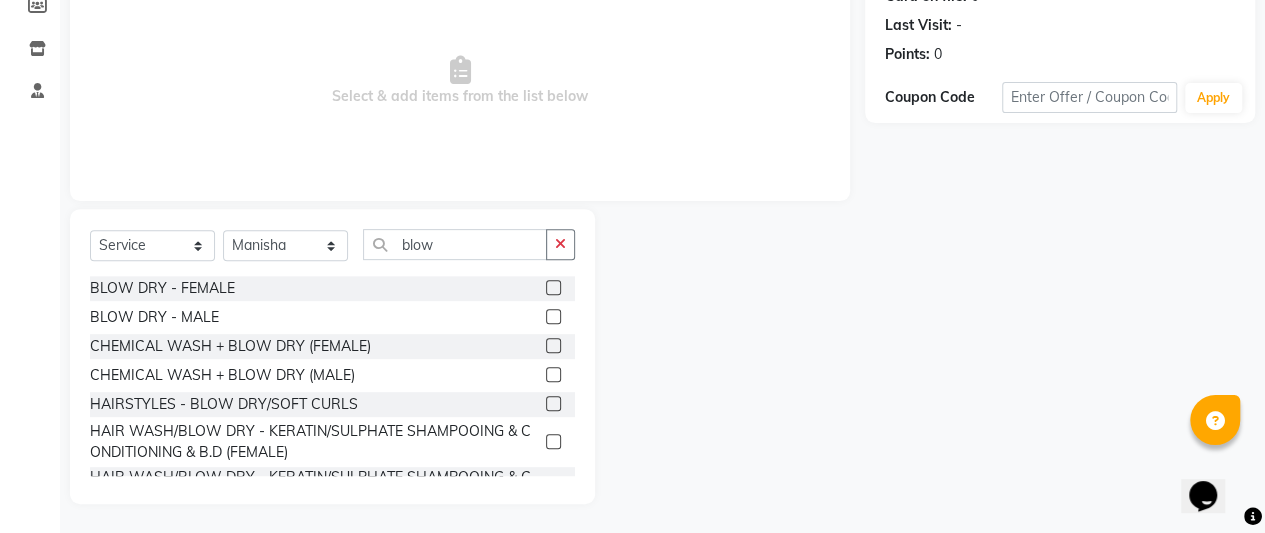 click 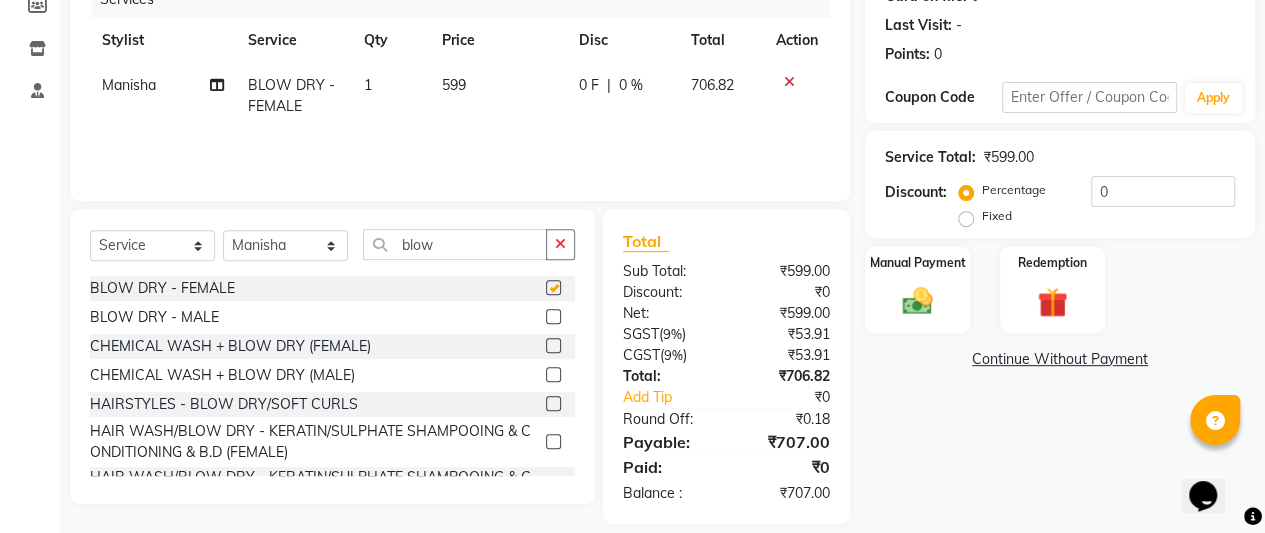 scroll, scrollTop: 286, scrollLeft: 0, axis: vertical 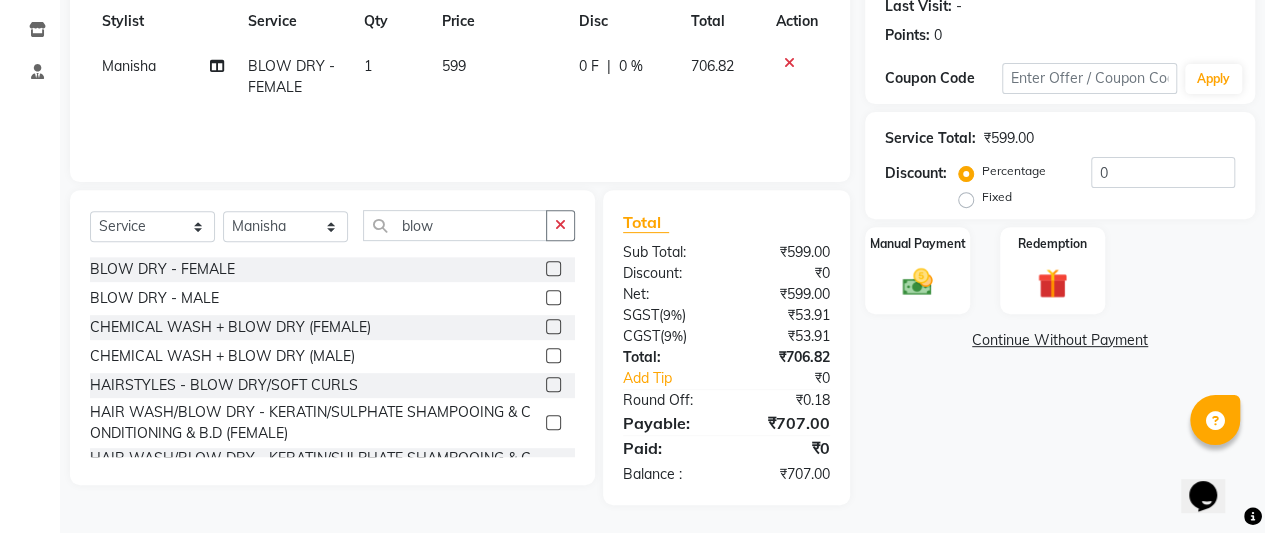 checkbox on "false" 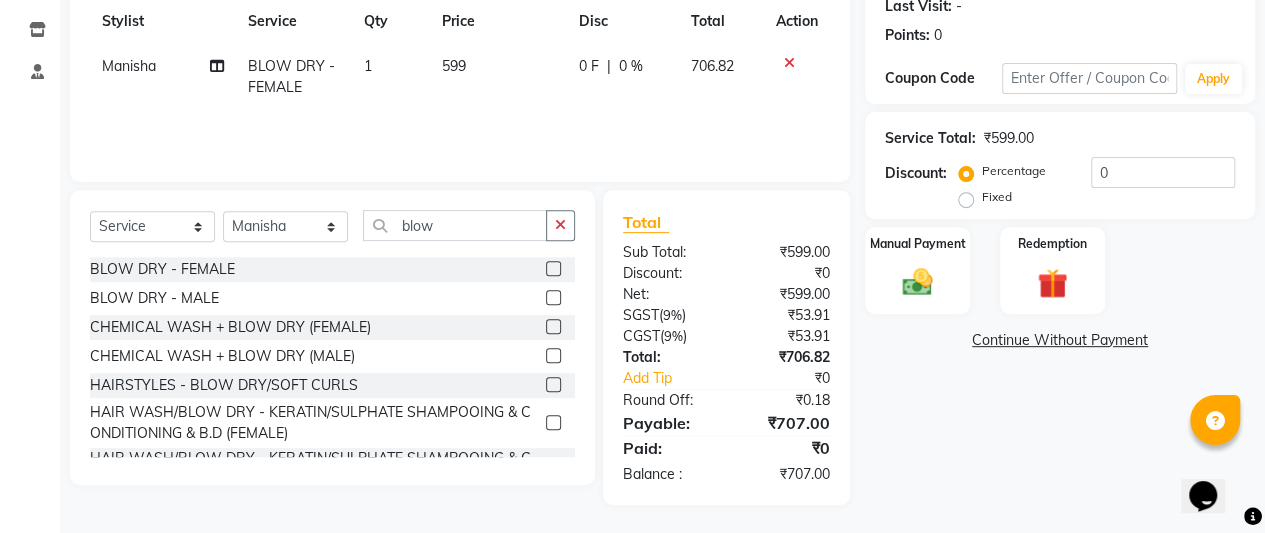 click 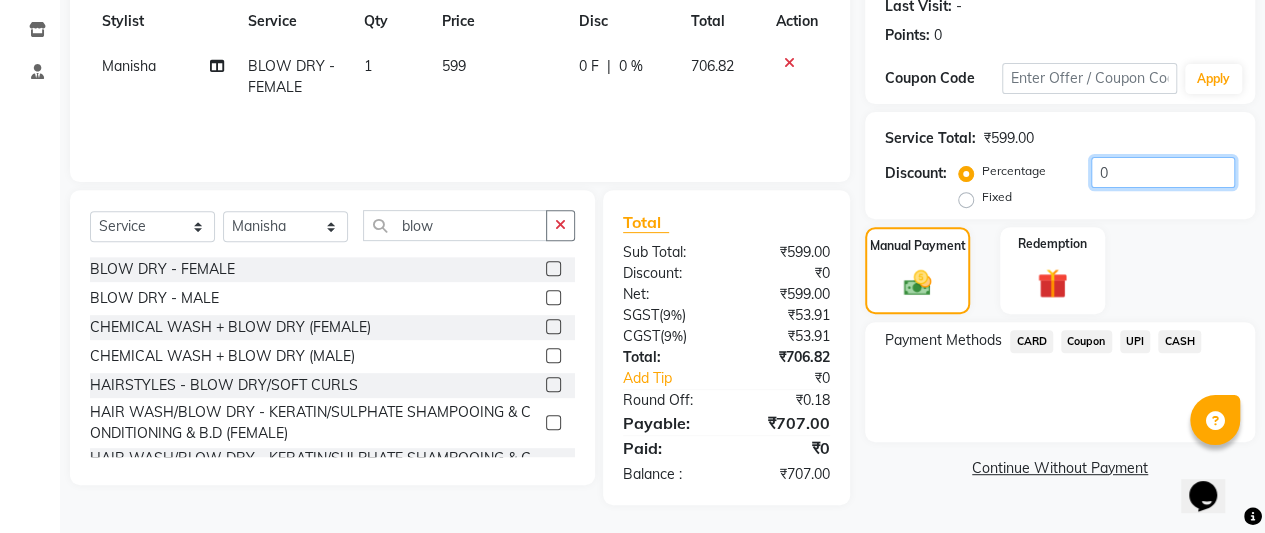 click on "0" 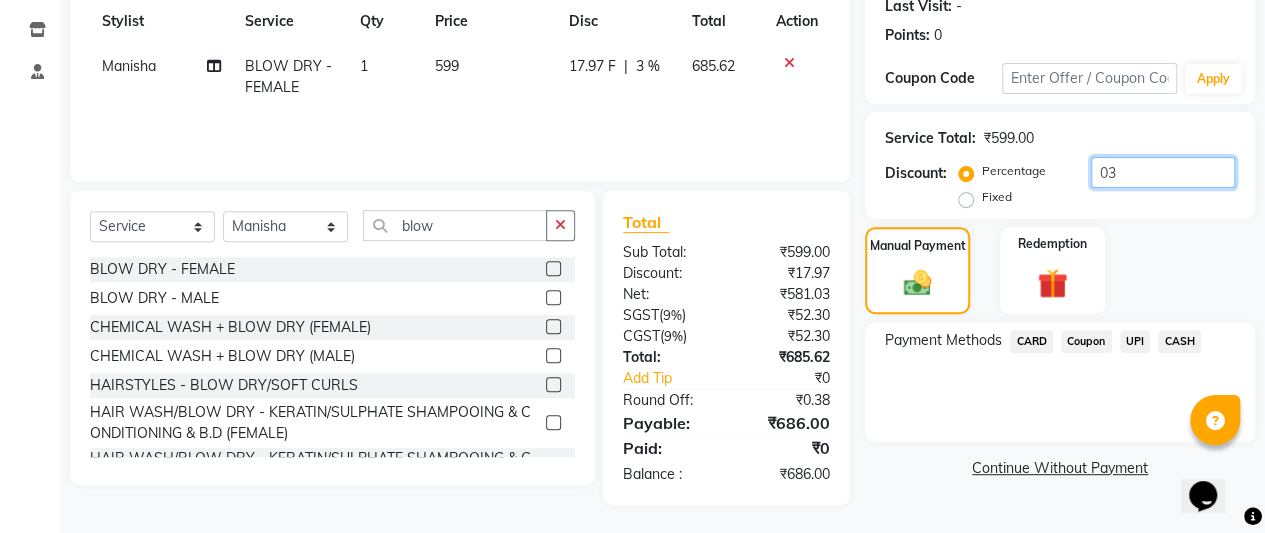 type on "0" 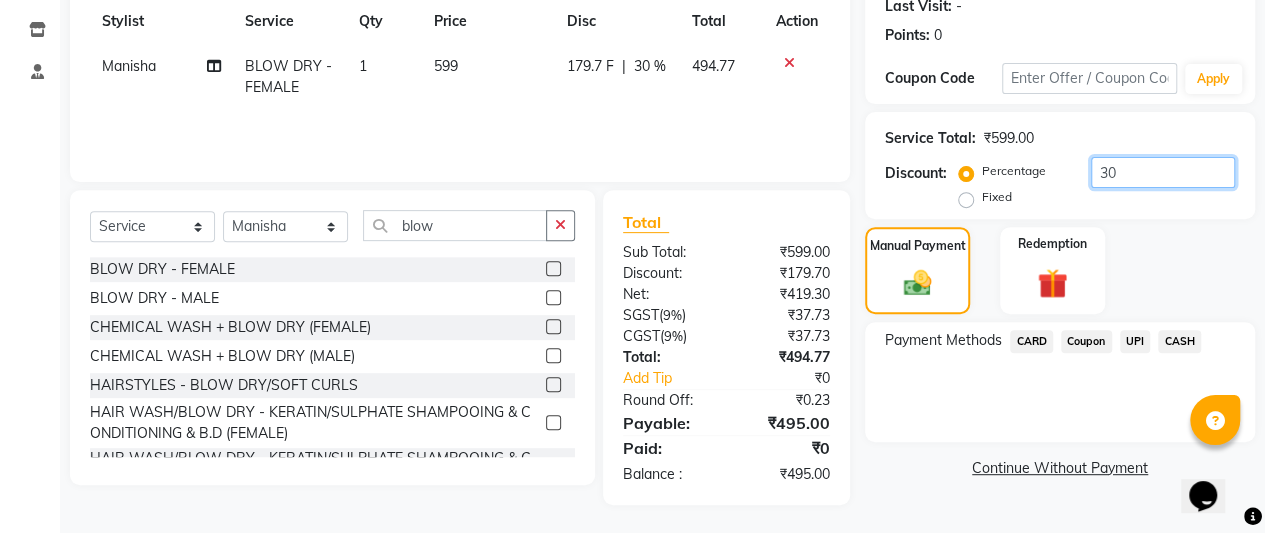 type on "30" 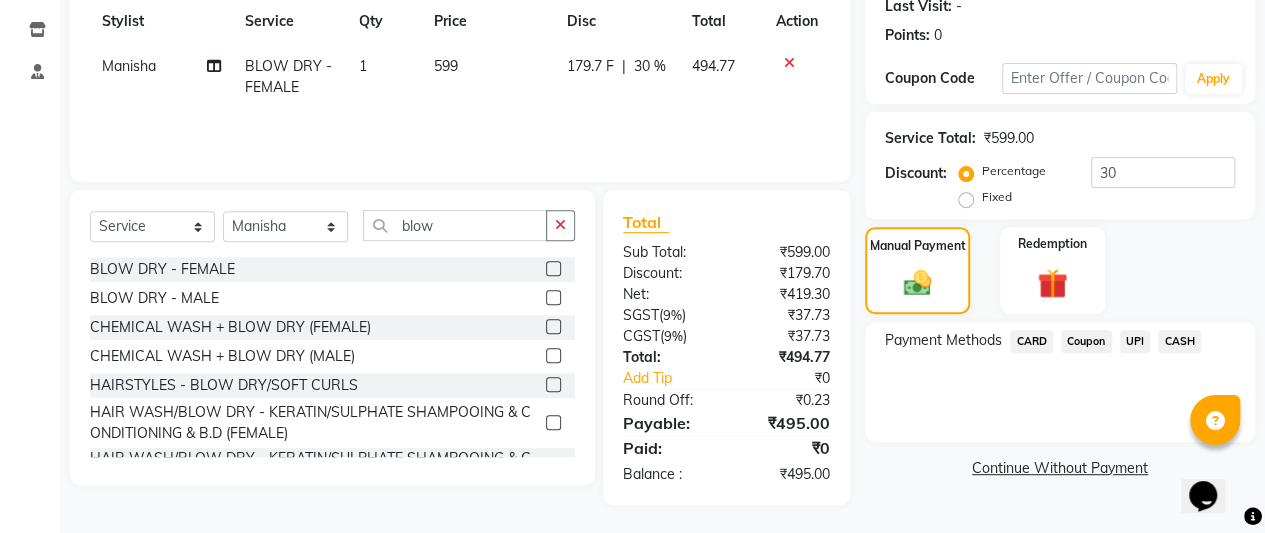 click on "Continue Without Payment" 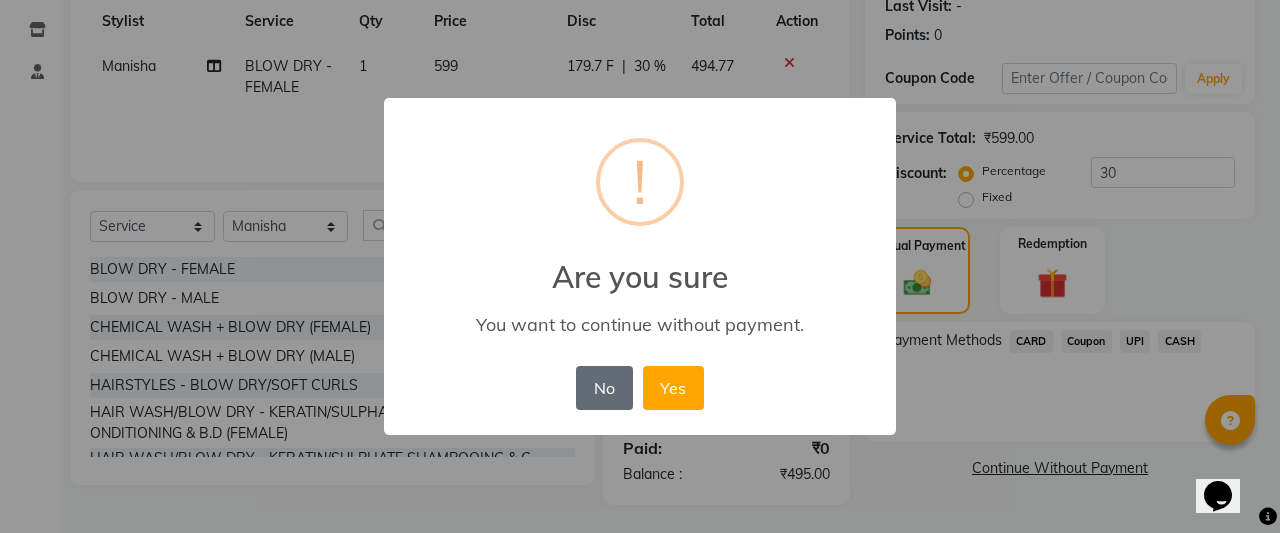 click on "No" at bounding box center (604, 388) 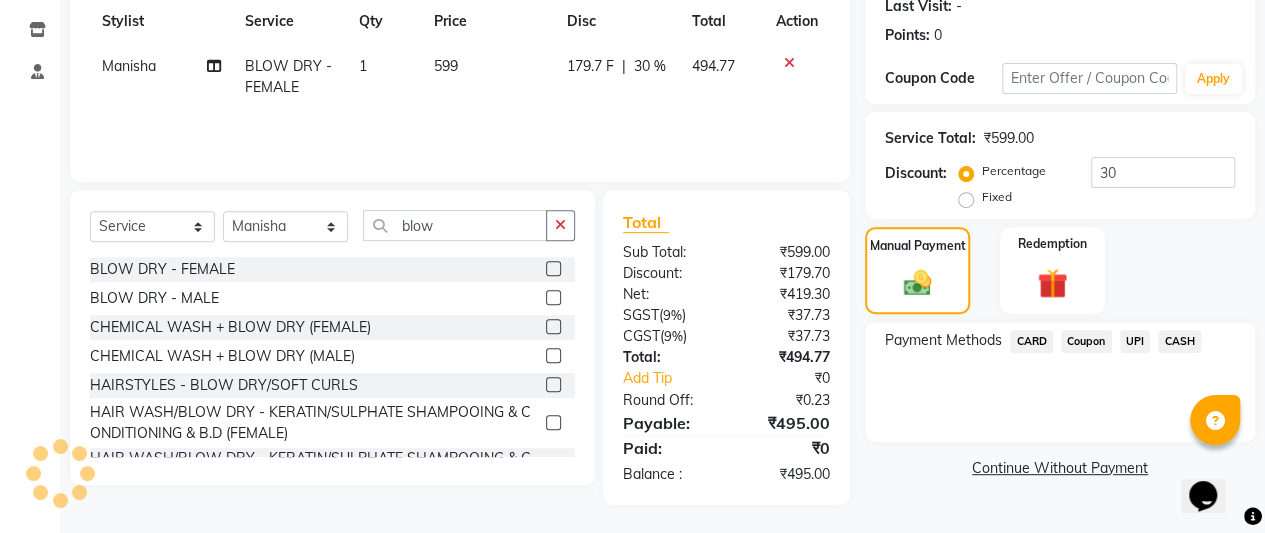 scroll, scrollTop: 0, scrollLeft: 0, axis: both 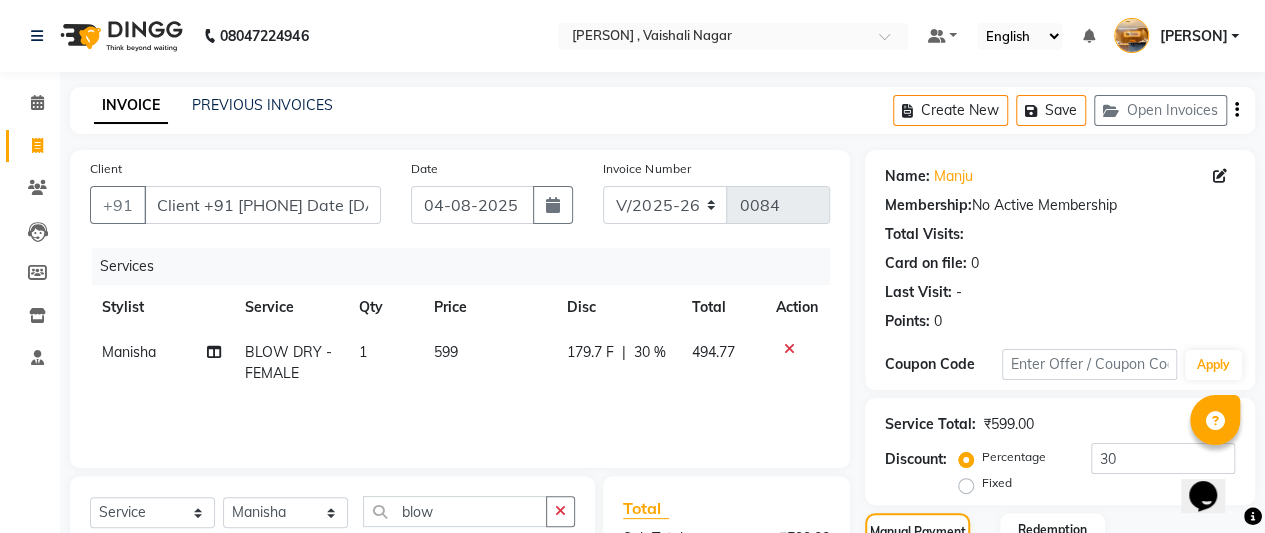 click 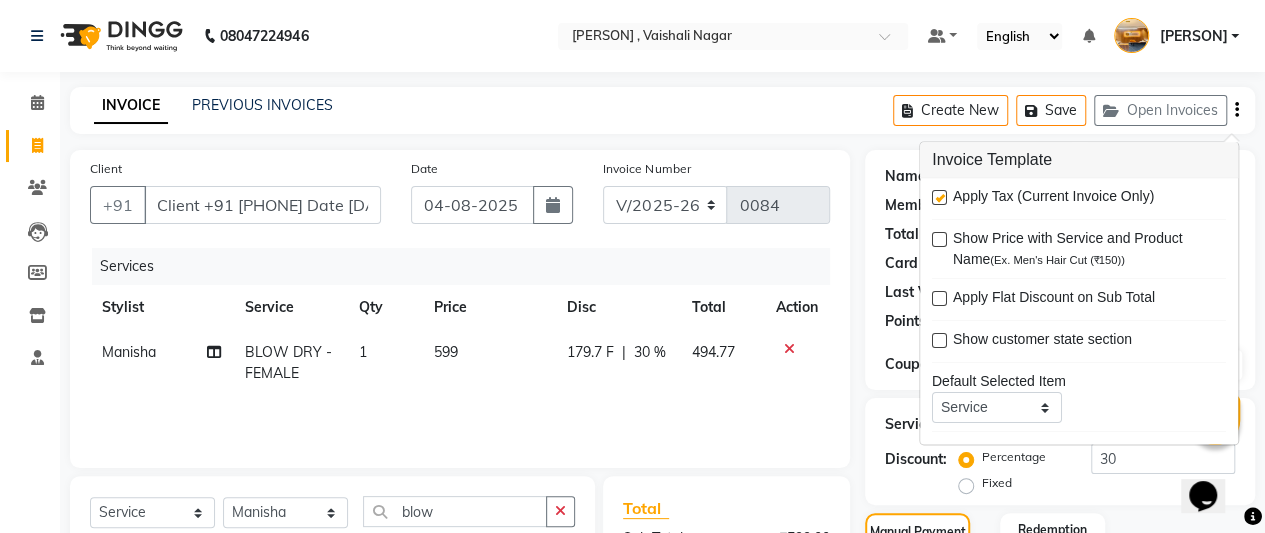 click at bounding box center [939, 198] 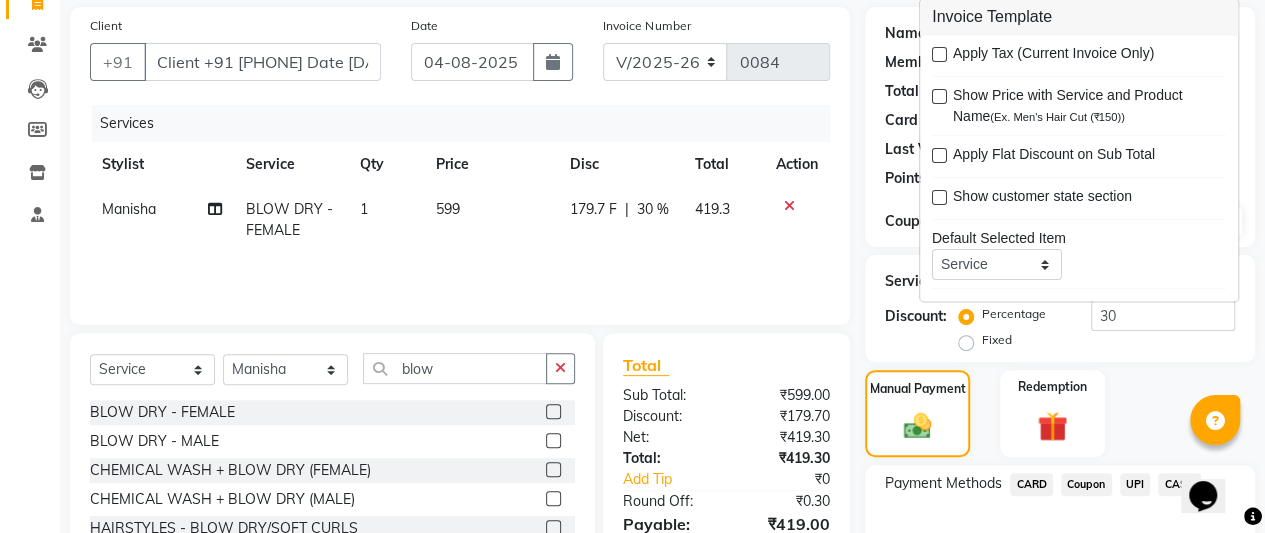 scroll, scrollTop: 267, scrollLeft: 0, axis: vertical 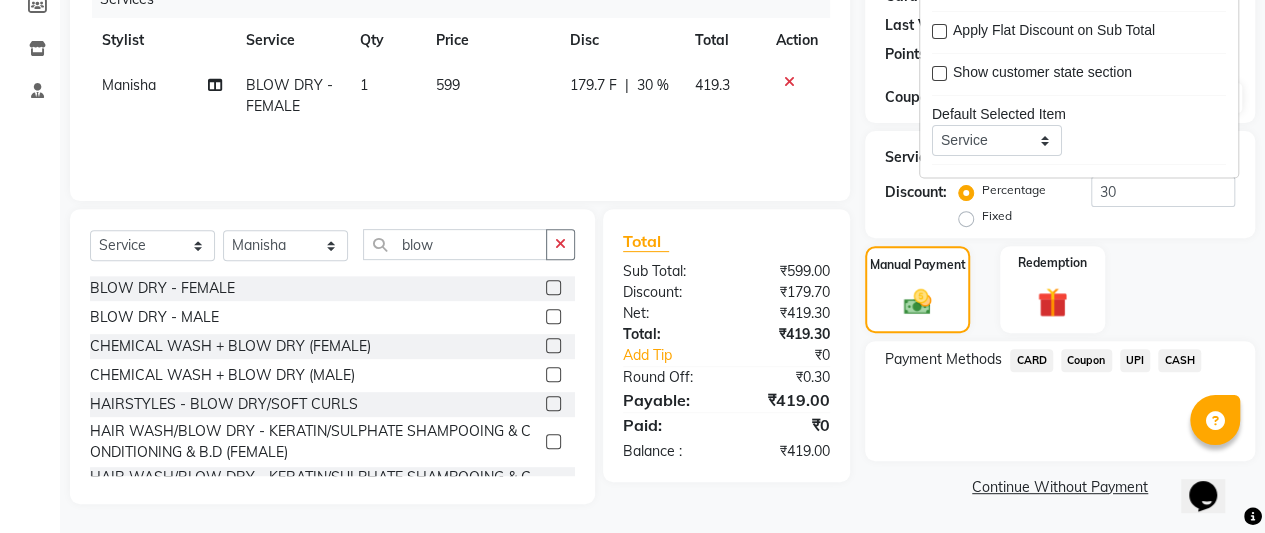 click on "Payment Methods  CARD   Coupon   UPI   CASH" 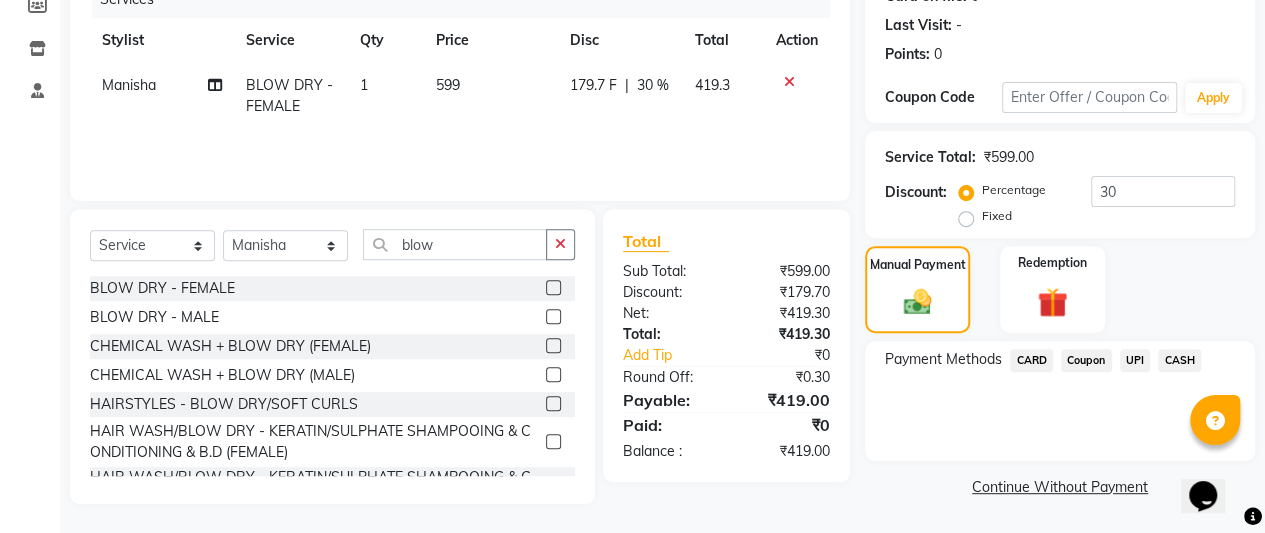 click on "UPI" 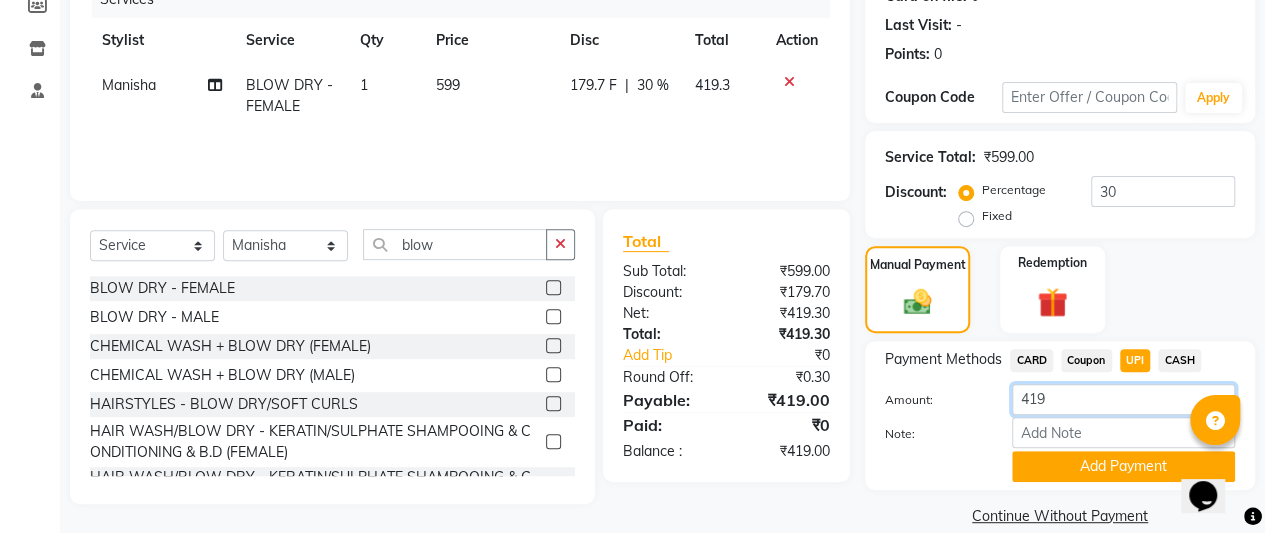 click on "419" 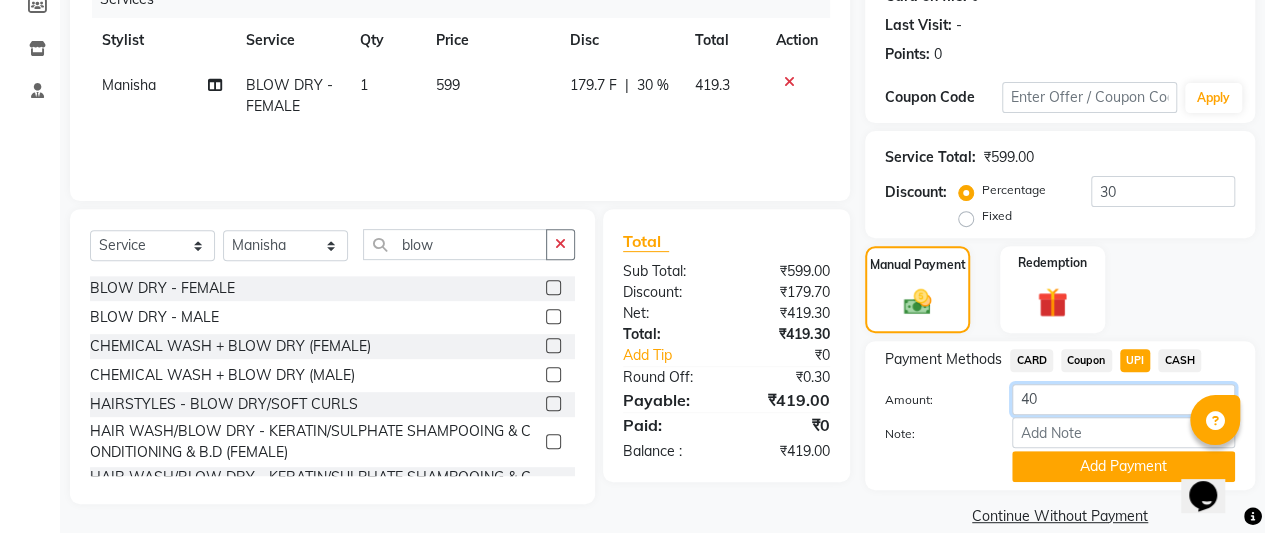 type on "400" 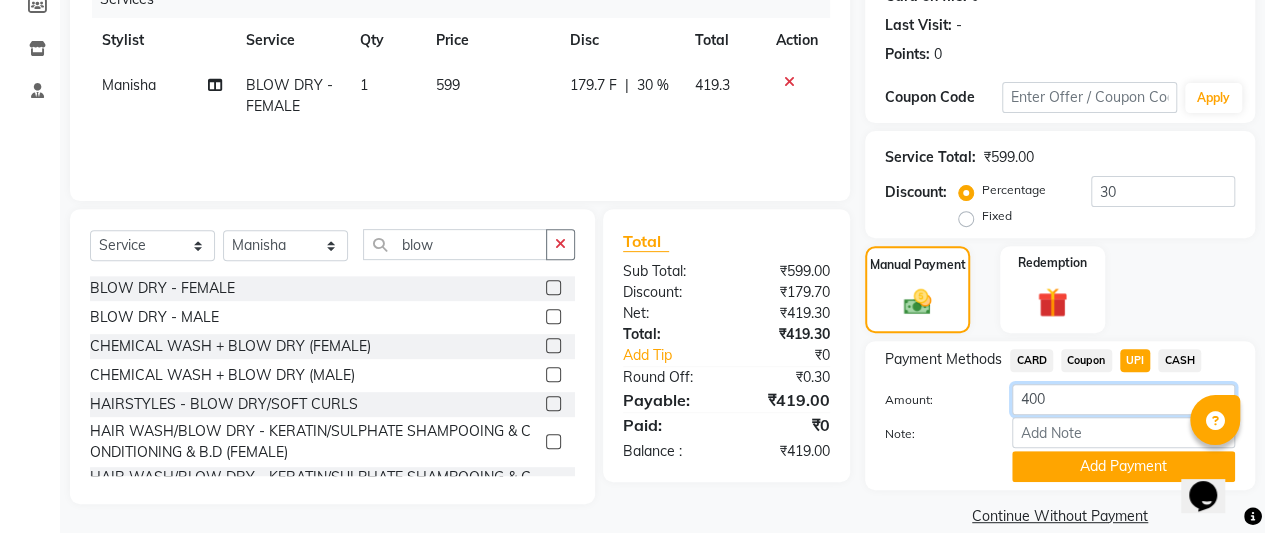 scroll, scrollTop: 294, scrollLeft: 0, axis: vertical 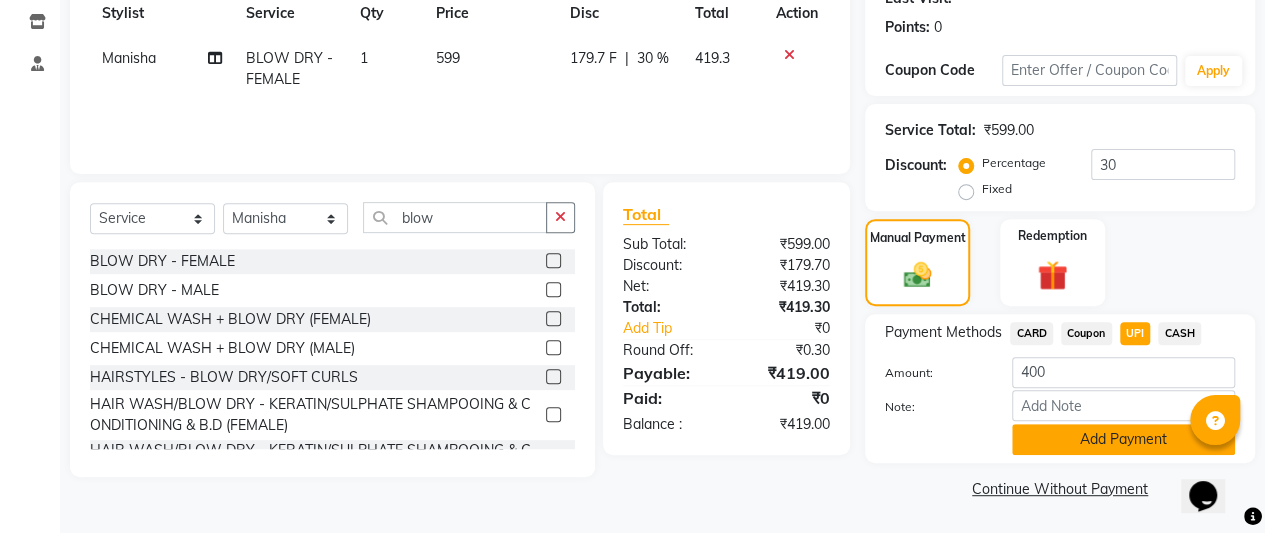 click on "Add Payment" 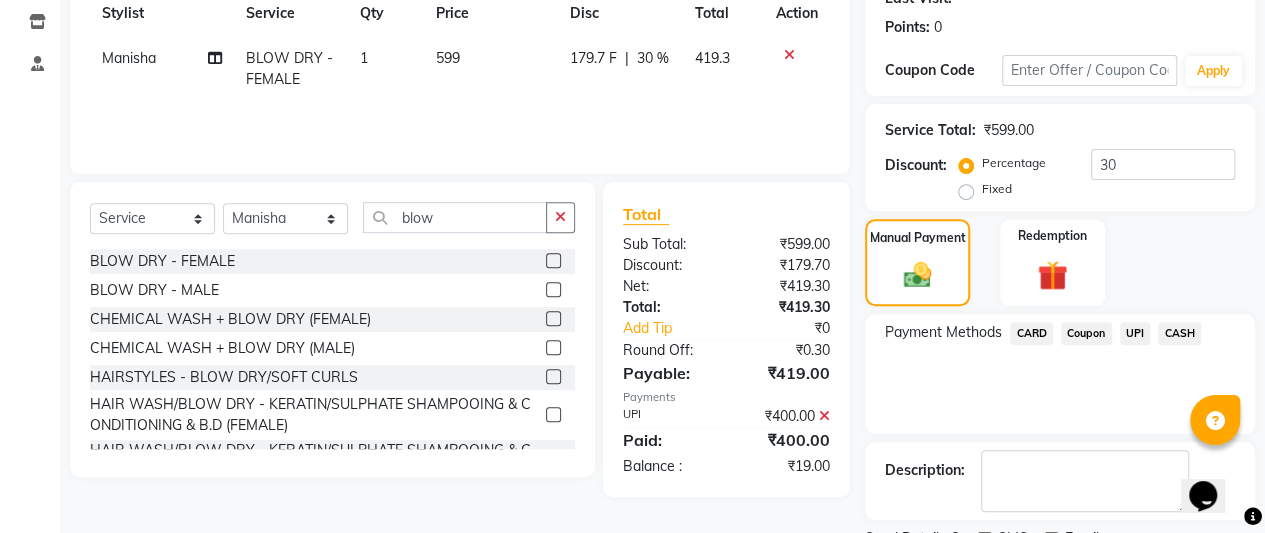 scroll, scrollTop: 376, scrollLeft: 0, axis: vertical 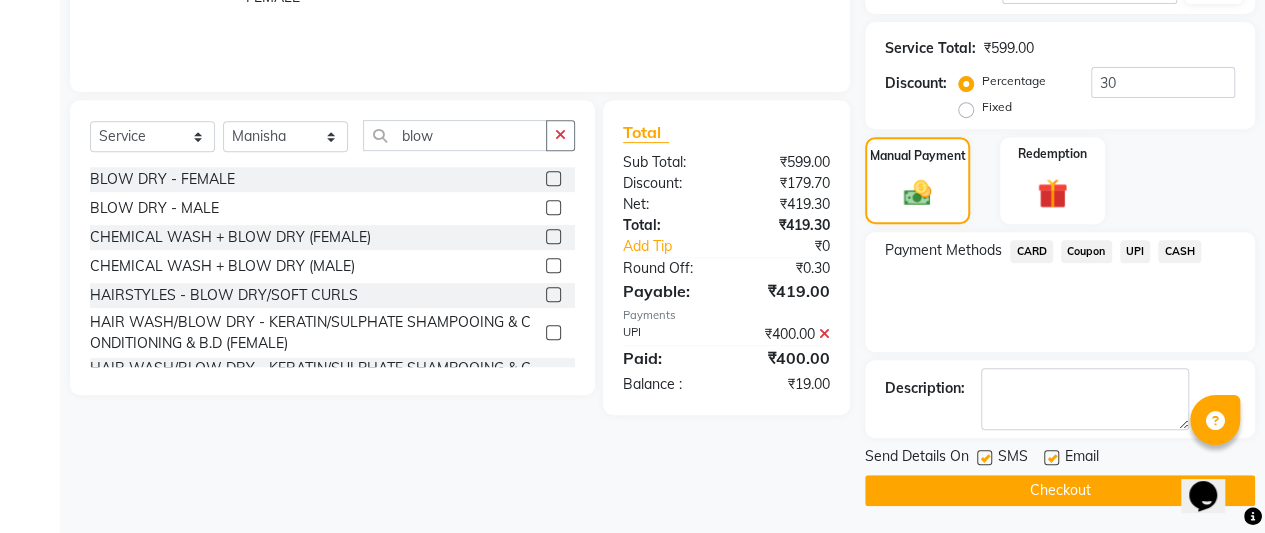 click on "Checkout" 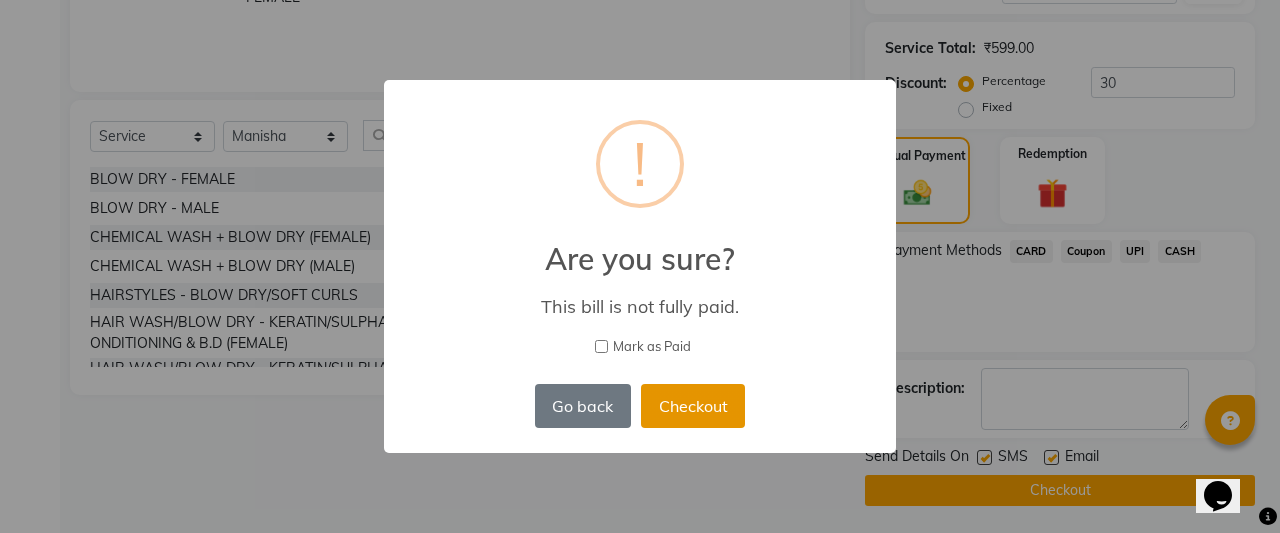 click on "Checkout" at bounding box center [693, 406] 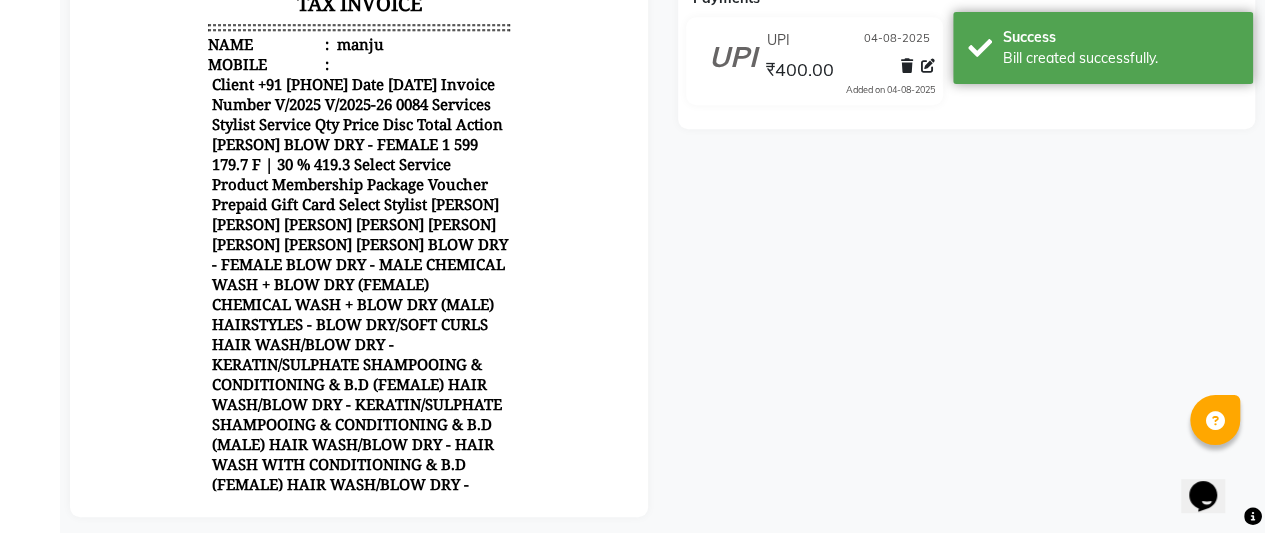 scroll, scrollTop: 548, scrollLeft: 0, axis: vertical 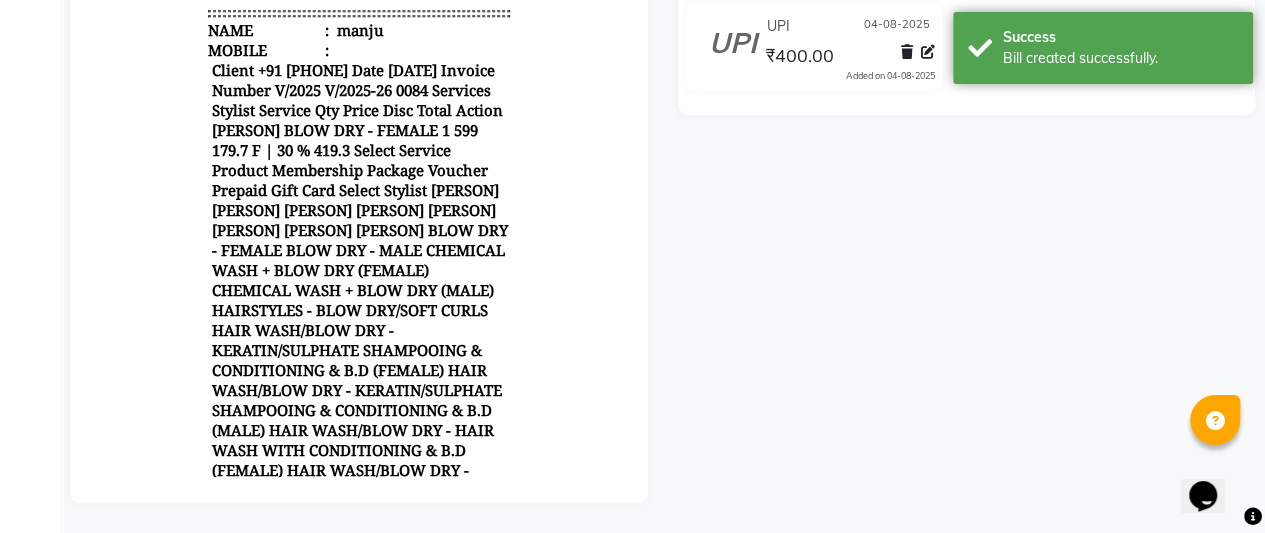 click on "[PERSON]   Prebook   Partially Paid   Pay  Download  Print   Email Invoice   Send Message Feedback  Payments UPI [DATE] ₹400.00  Added on [DATE]" 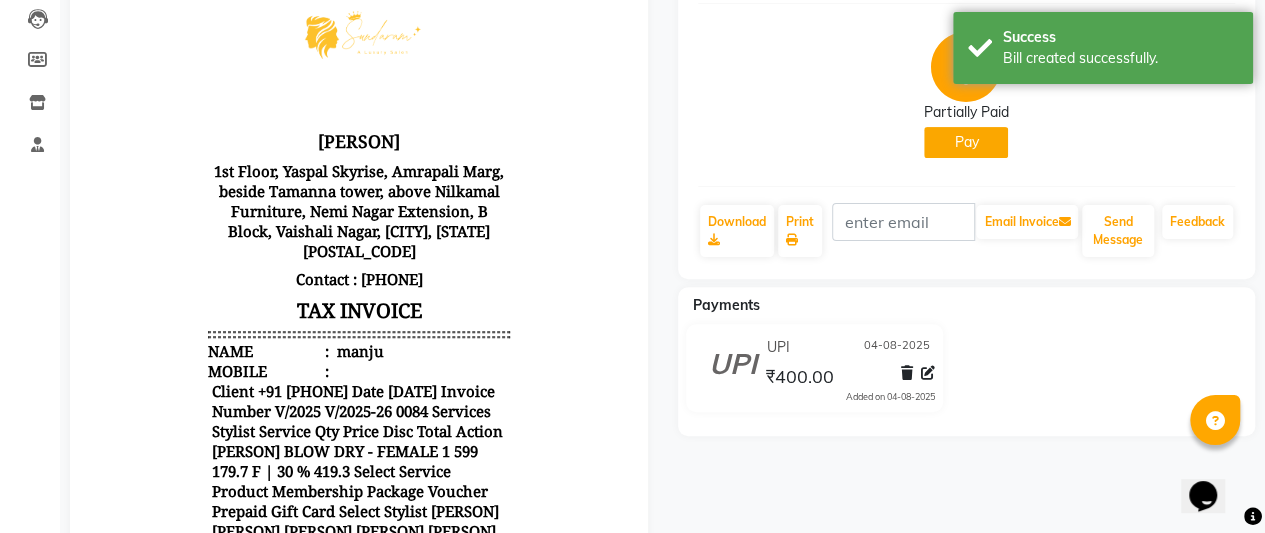 scroll, scrollTop: 0, scrollLeft: 0, axis: both 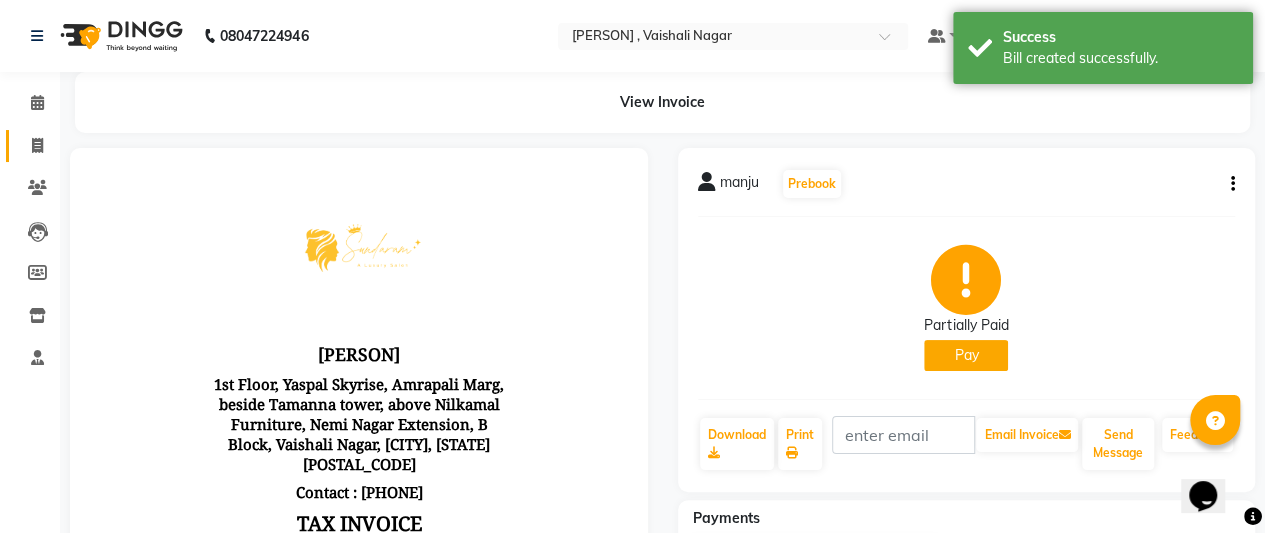 click on "Invoice" 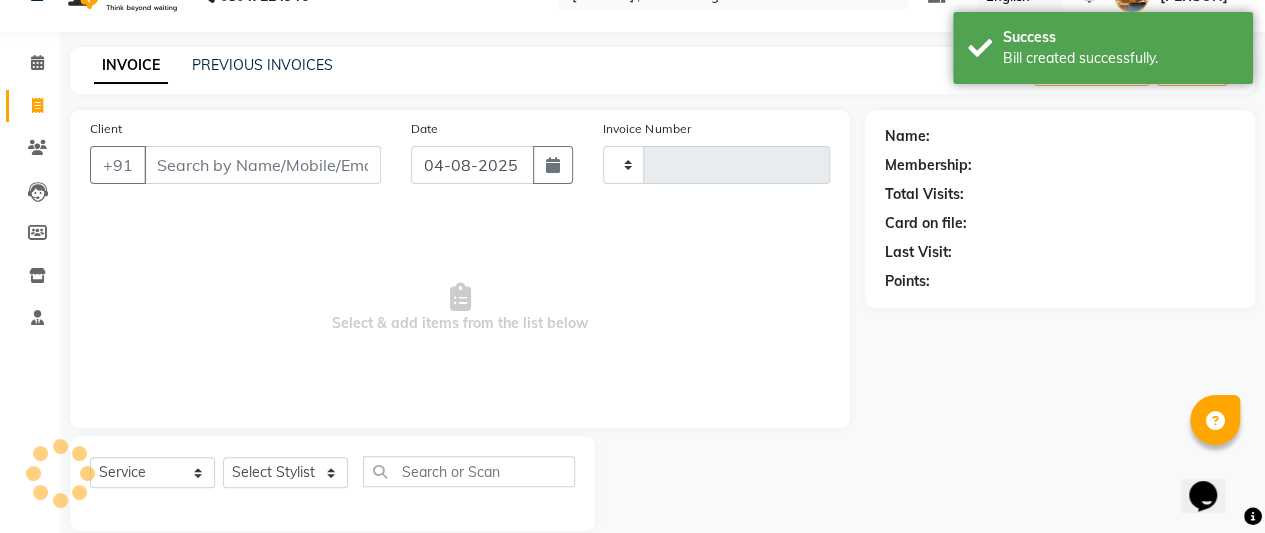 type on "0085" 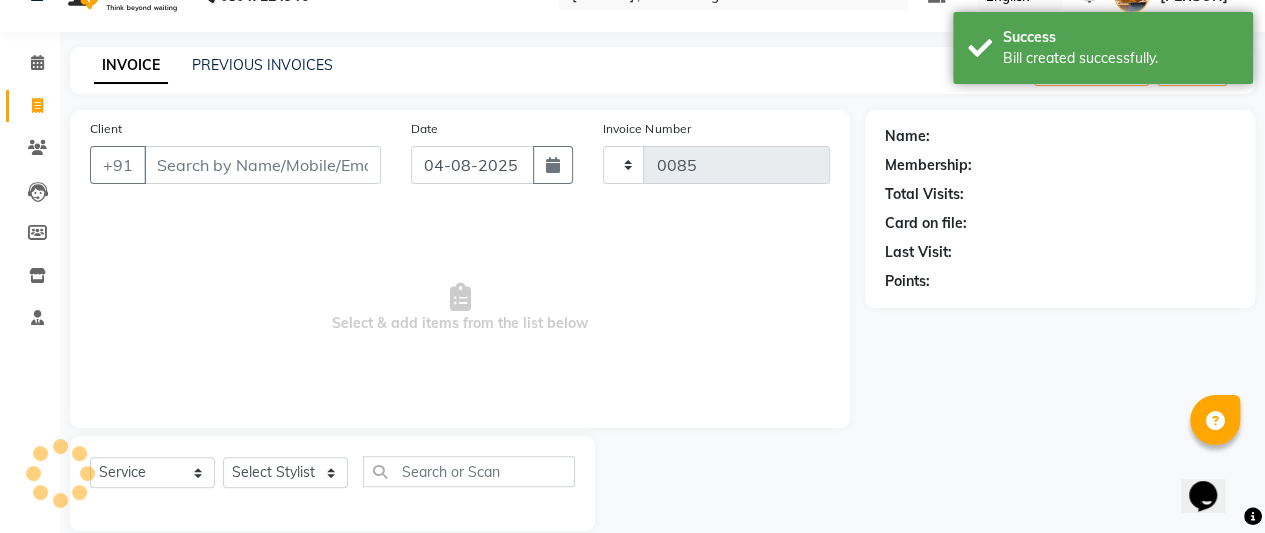 scroll, scrollTop: 67, scrollLeft: 0, axis: vertical 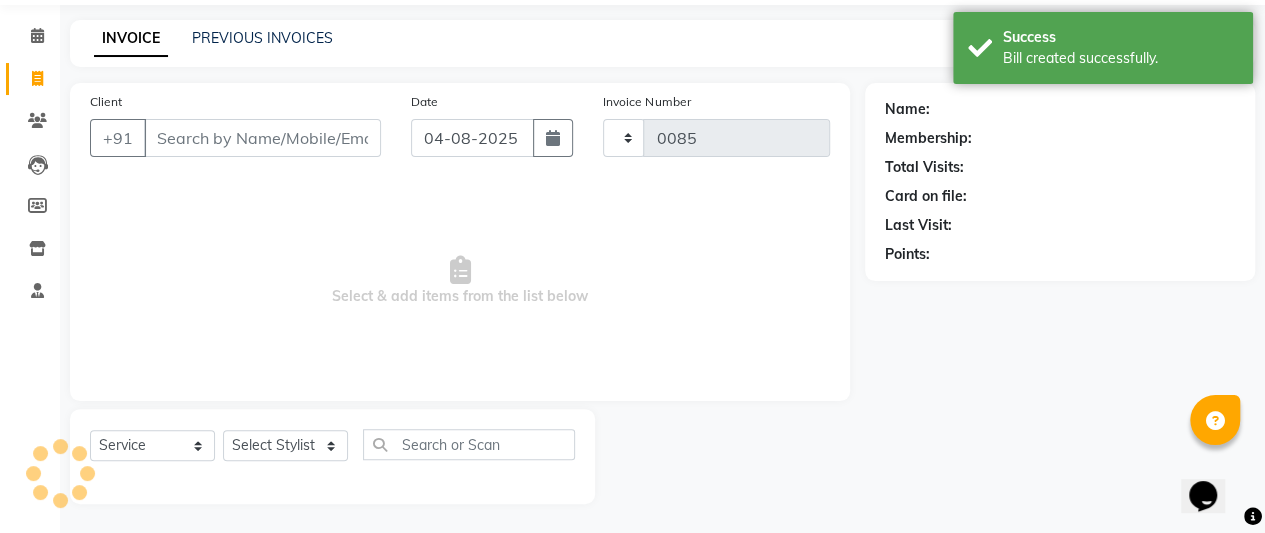 select on "7913" 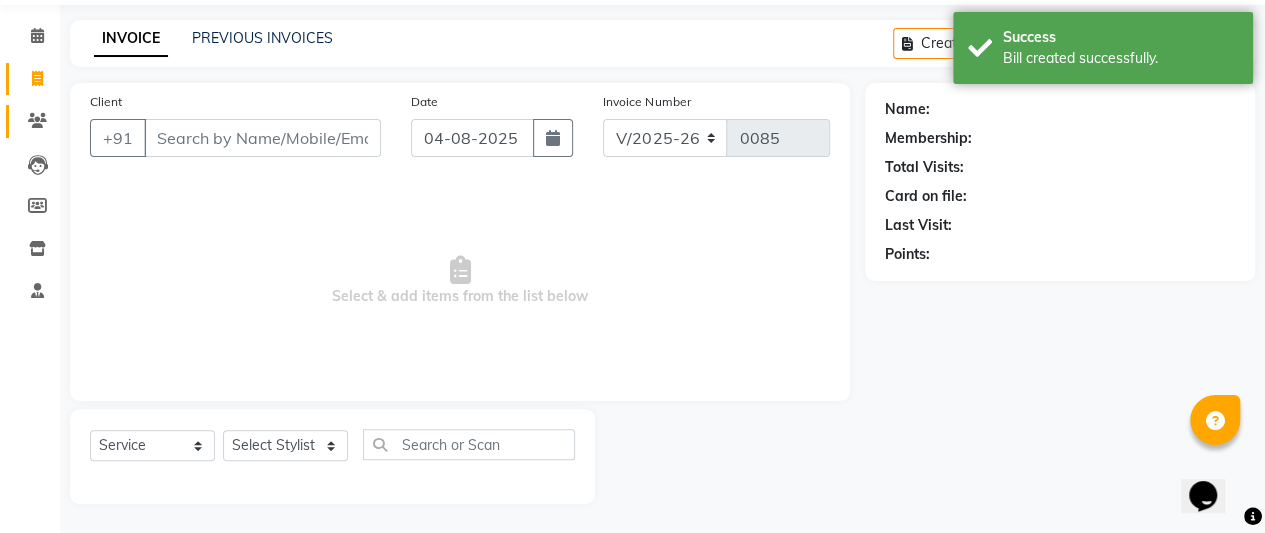 click 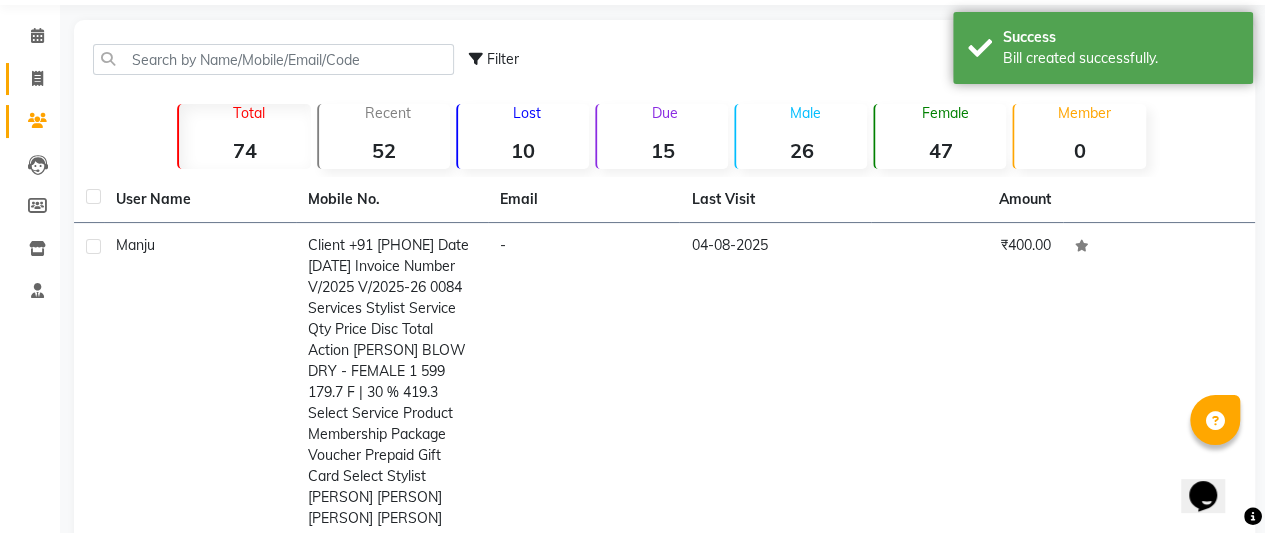 click 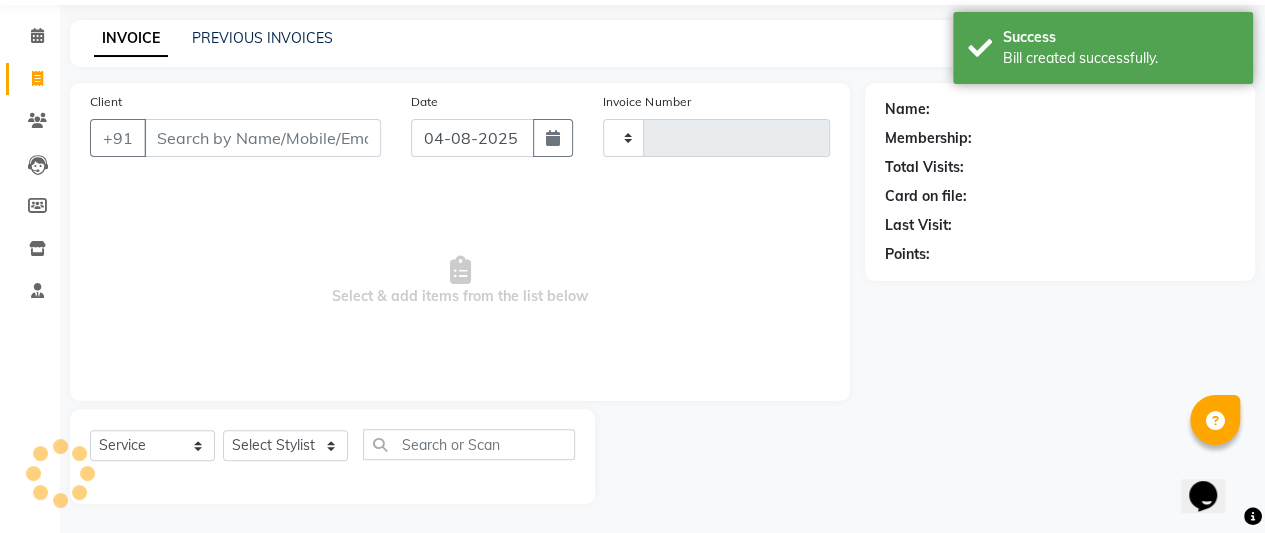 type on "0085" 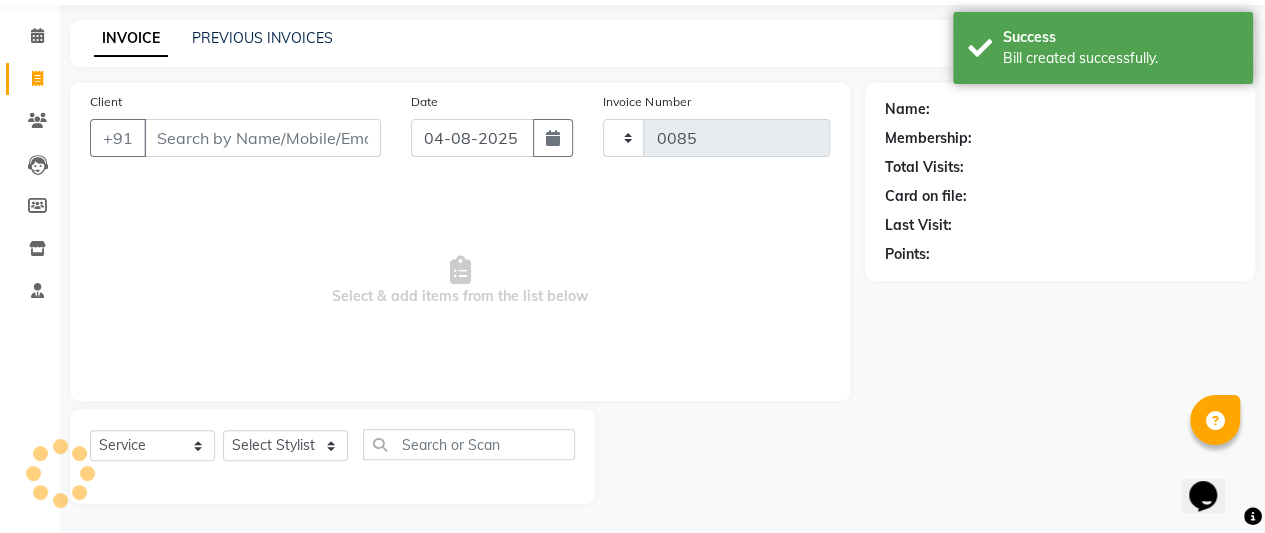 select on "7913" 